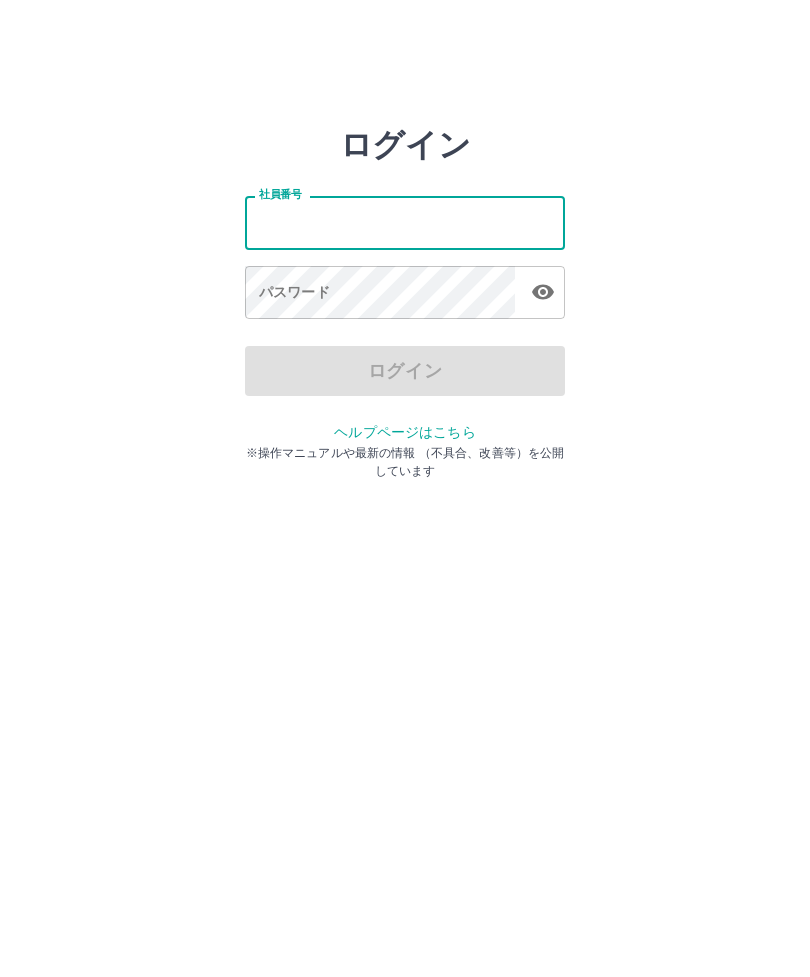 scroll, scrollTop: 0, scrollLeft: 0, axis: both 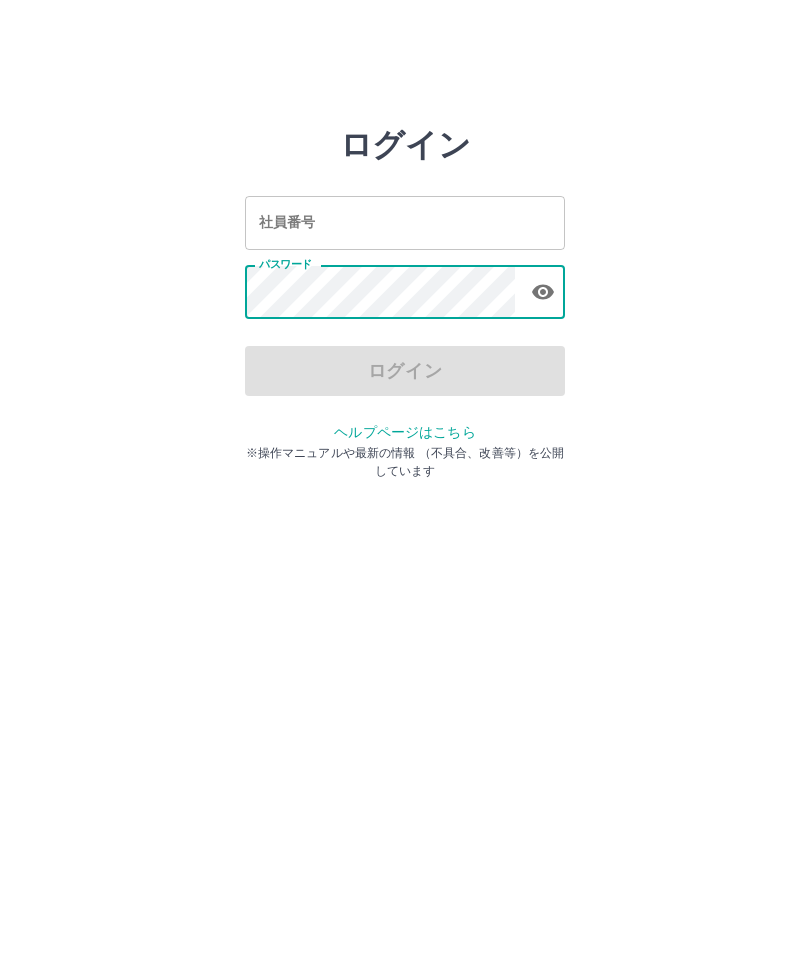 click on "社員番号 社員番号" at bounding box center (405, 222) 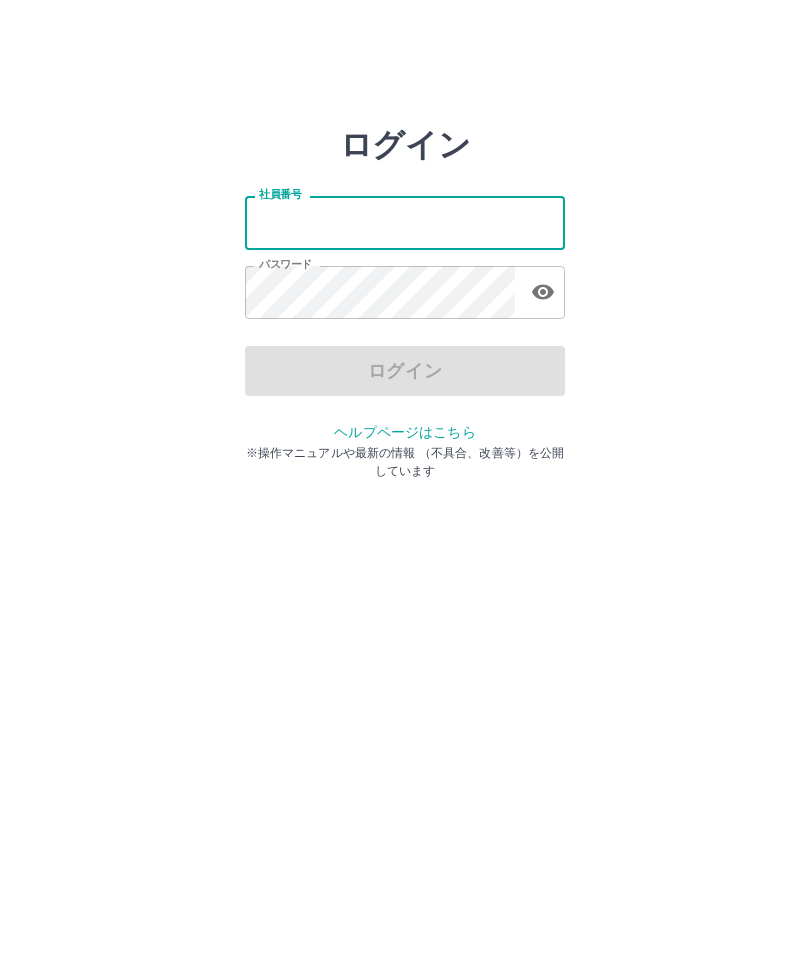 click on "社員番号" at bounding box center [405, 222] 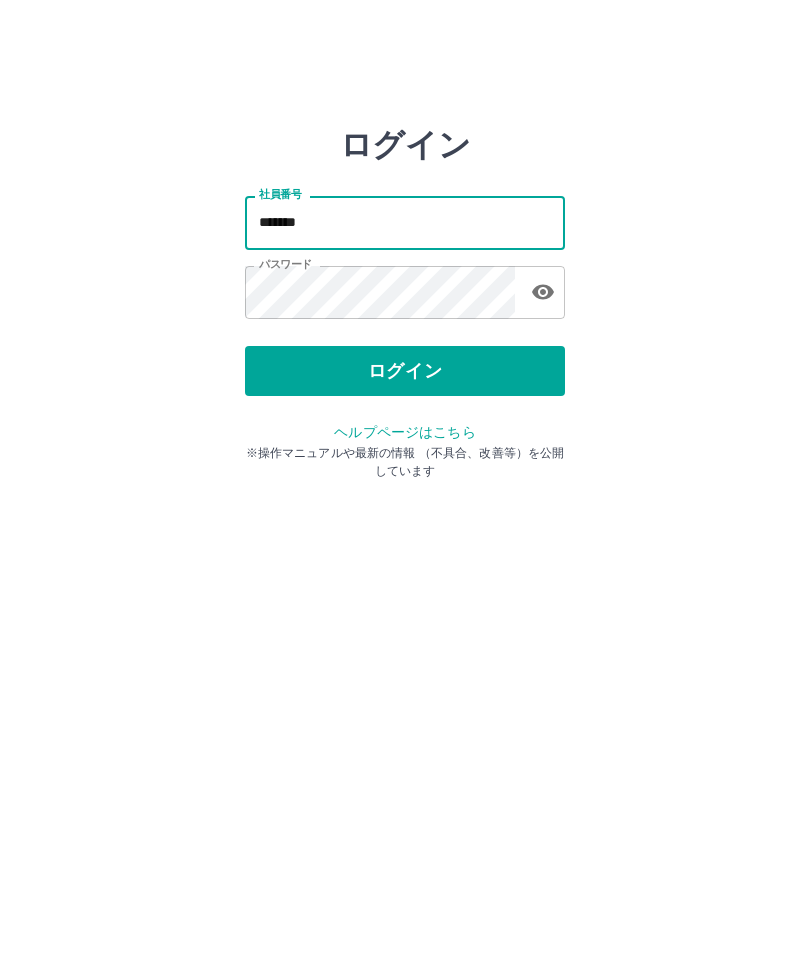 type on "*******" 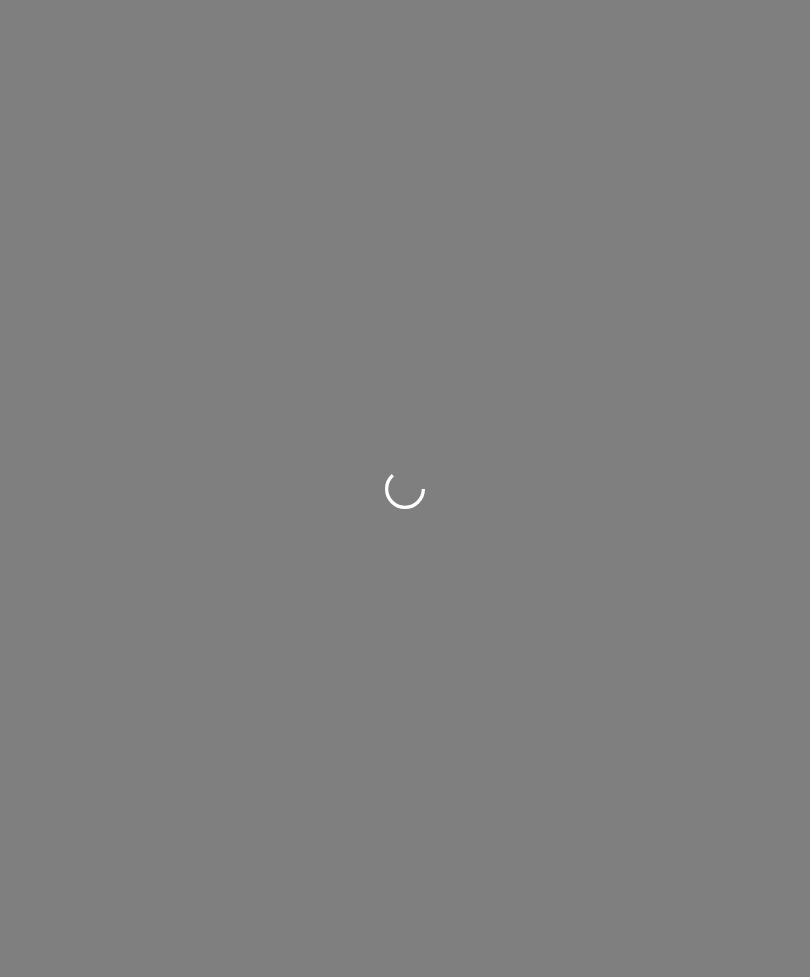scroll, scrollTop: 0, scrollLeft: 0, axis: both 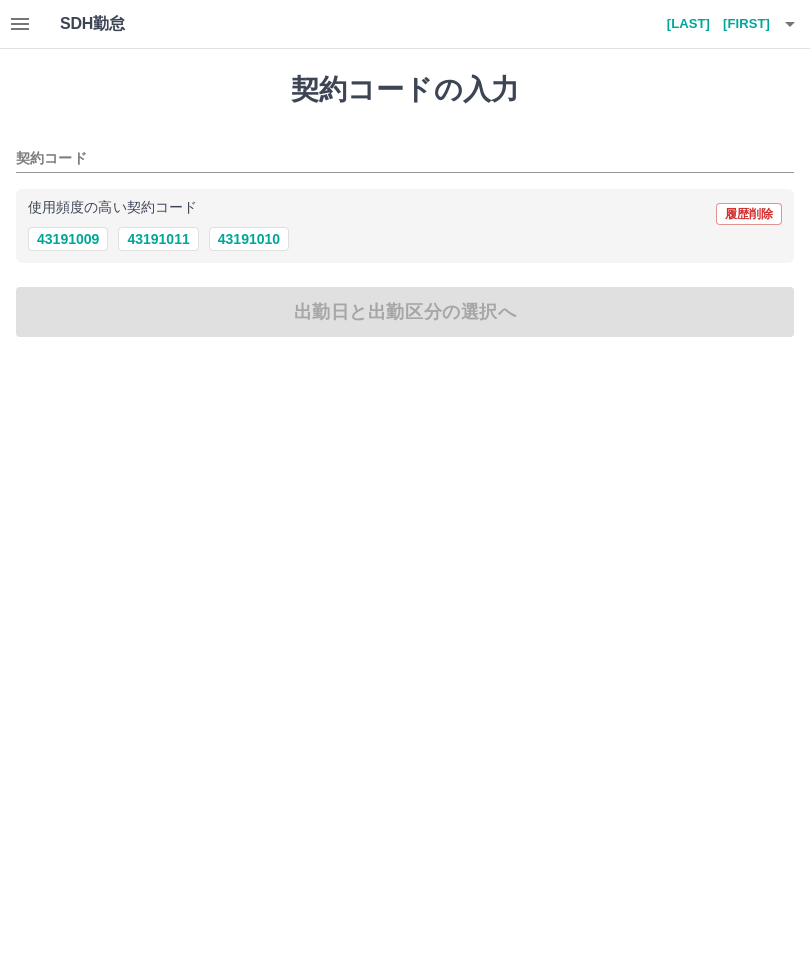 click at bounding box center (20, 24) 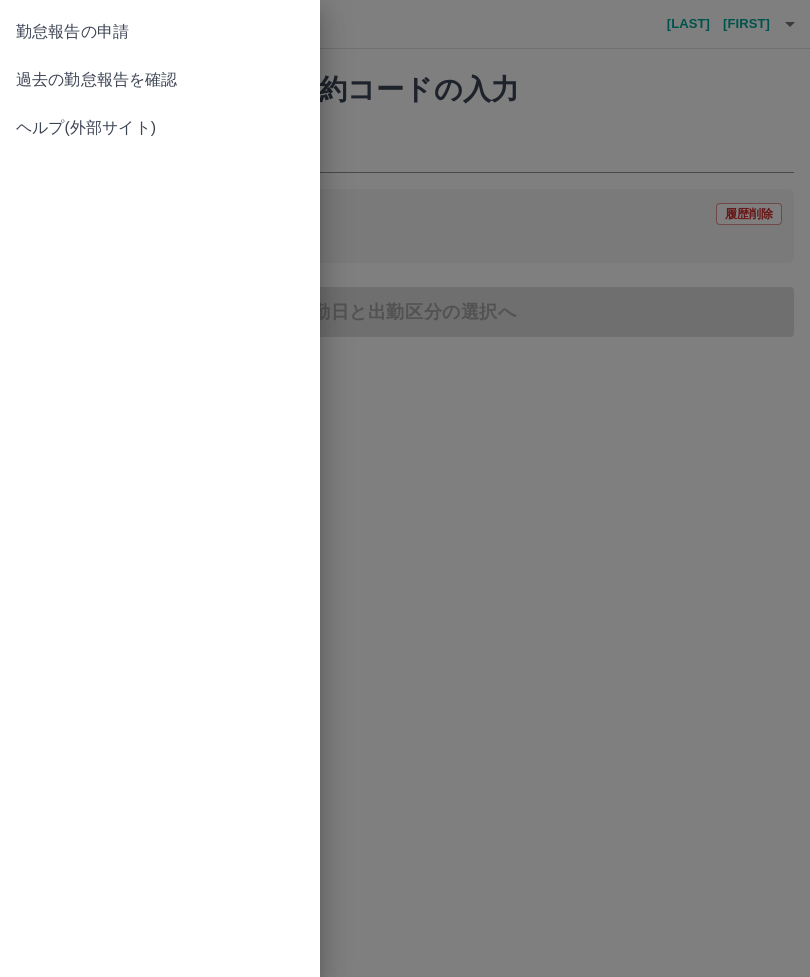 click on "過去の勤怠報告を確認" at bounding box center [160, 80] 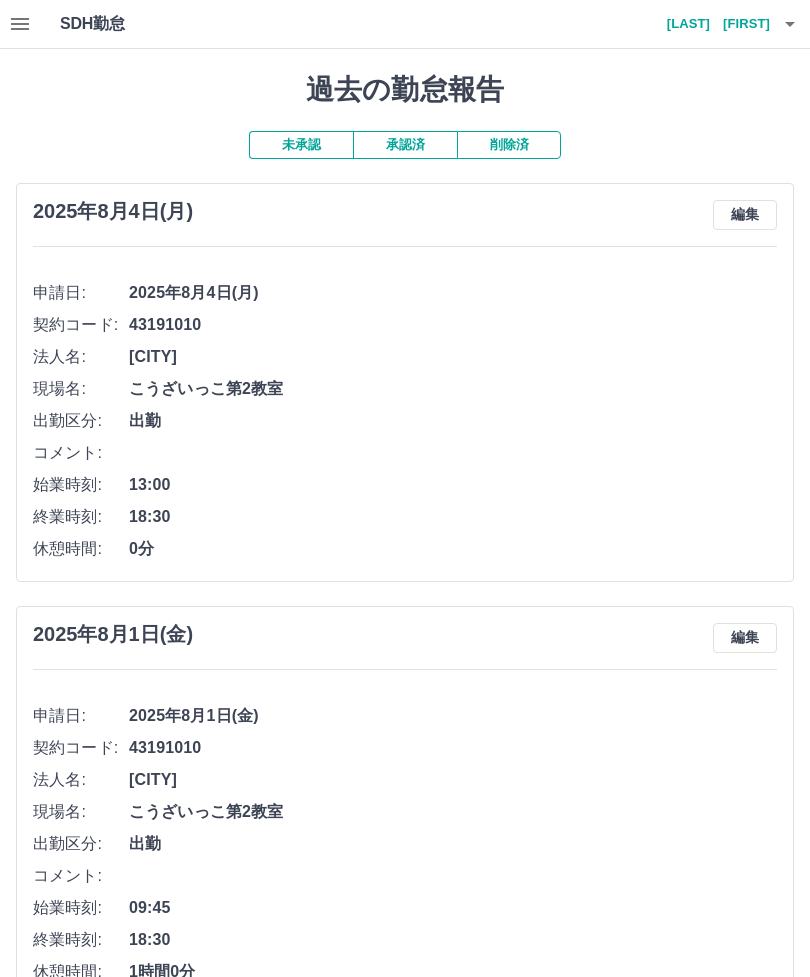 click on "山田　ひろみ" at bounding box center [710, 24] 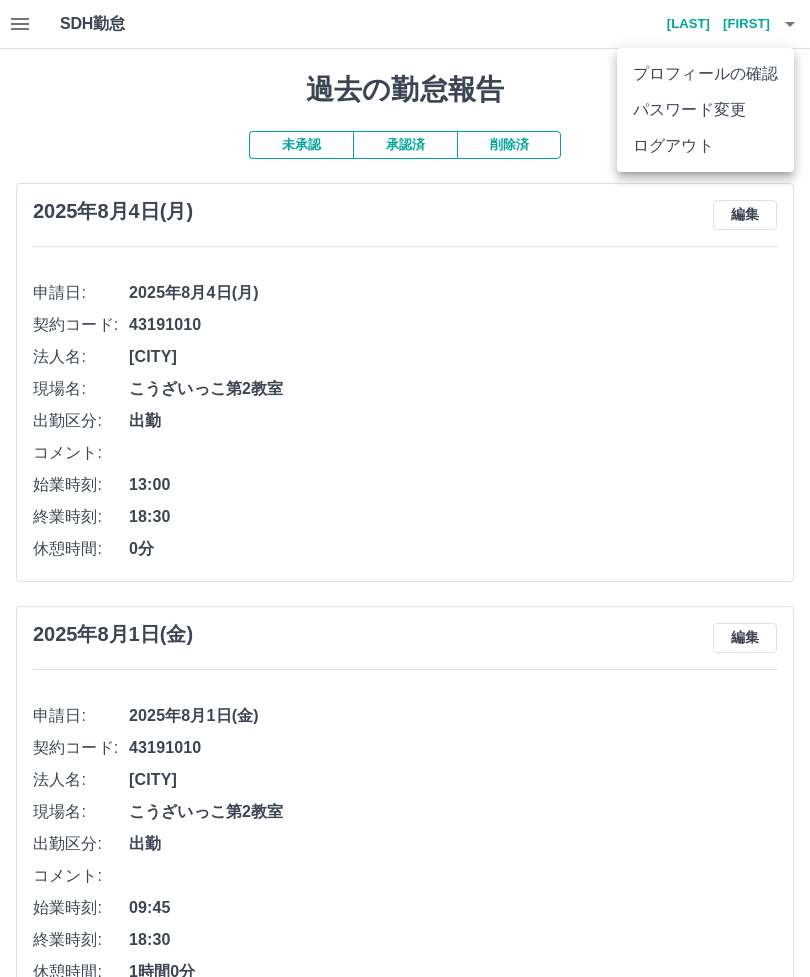click on "ログアウト" at bounding box center (705, 146) 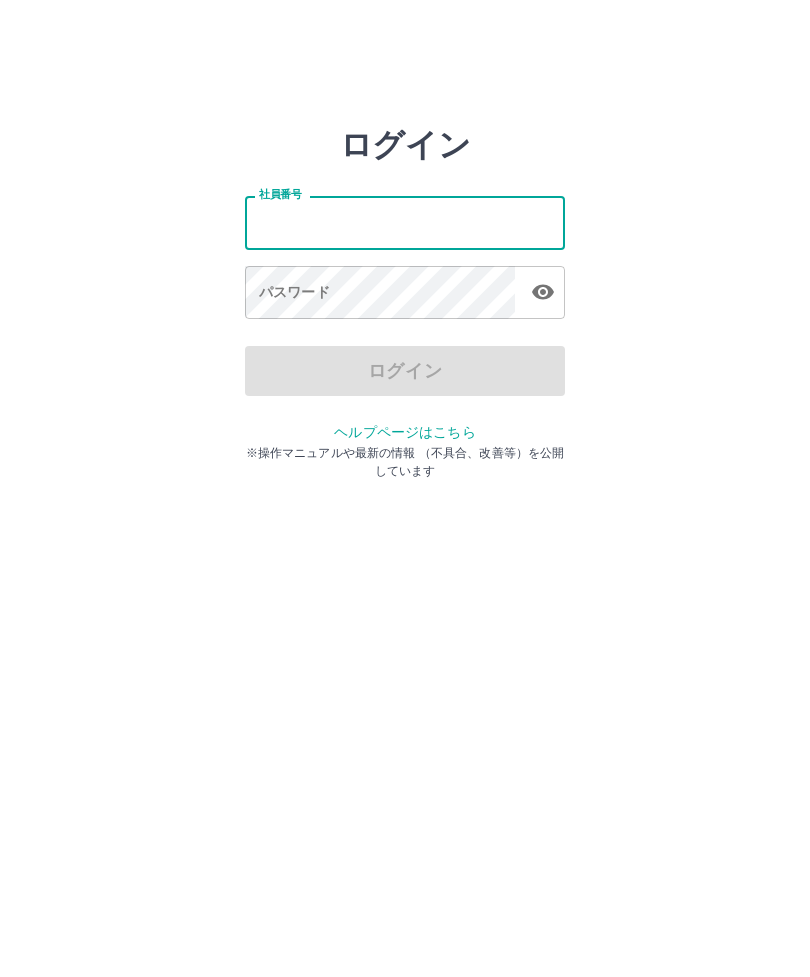 scroll, scrollTop: 0, scrollLeft: 0, axis: both 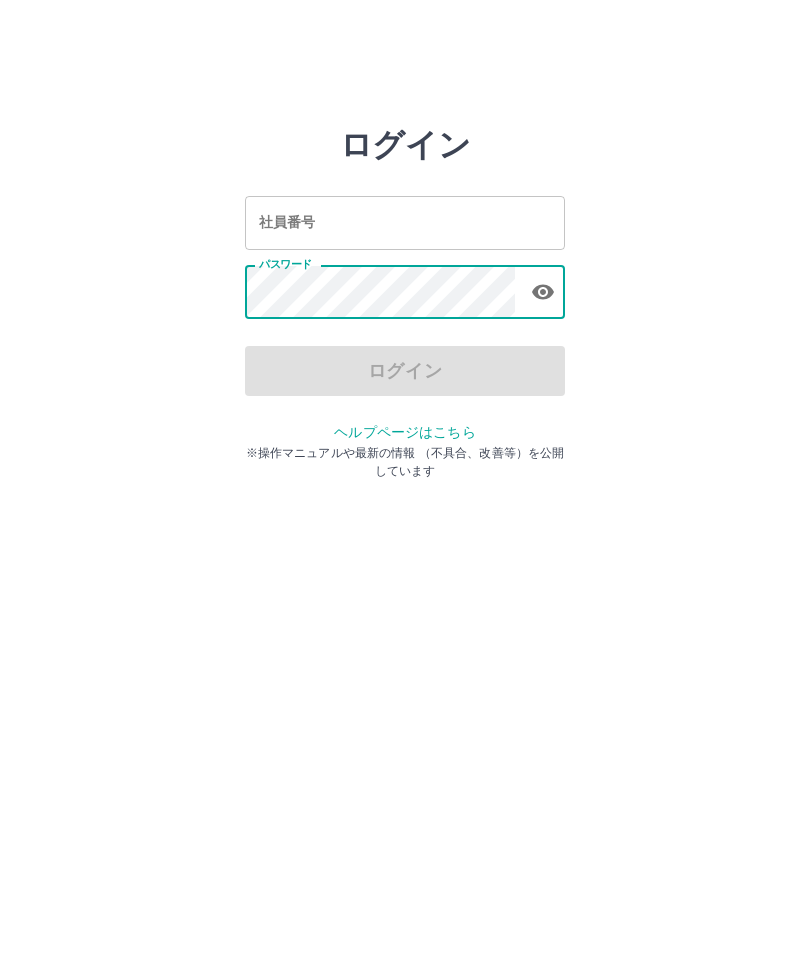 click on "社員番号 社員番号" at bounding box center (405, 222) 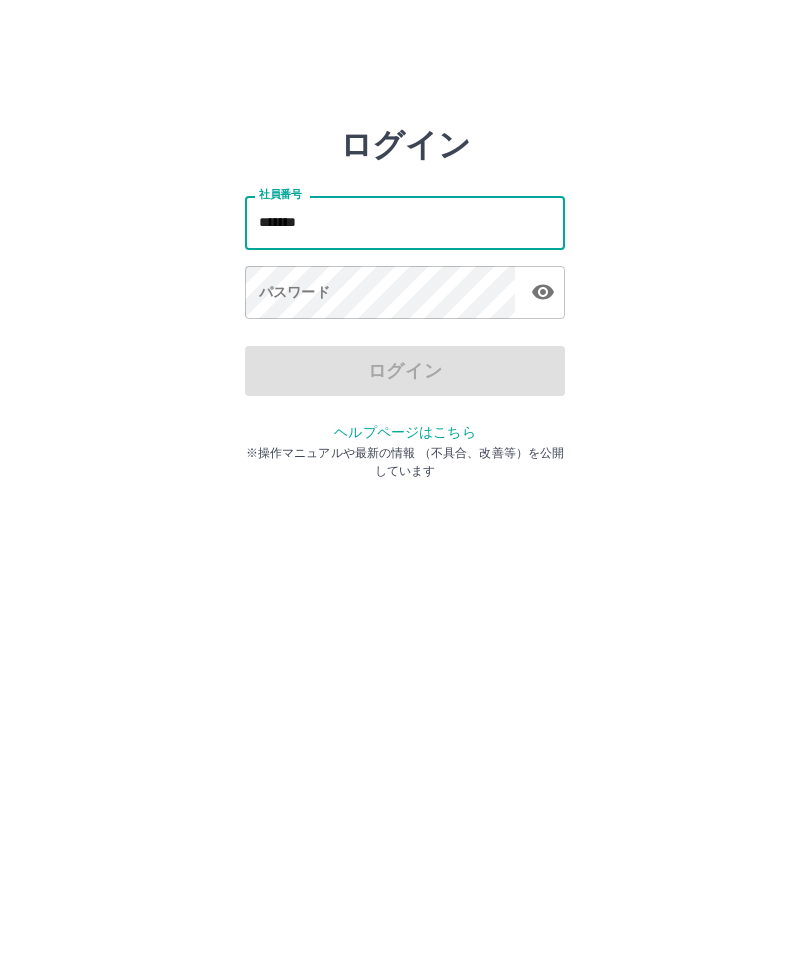 type on "*******" 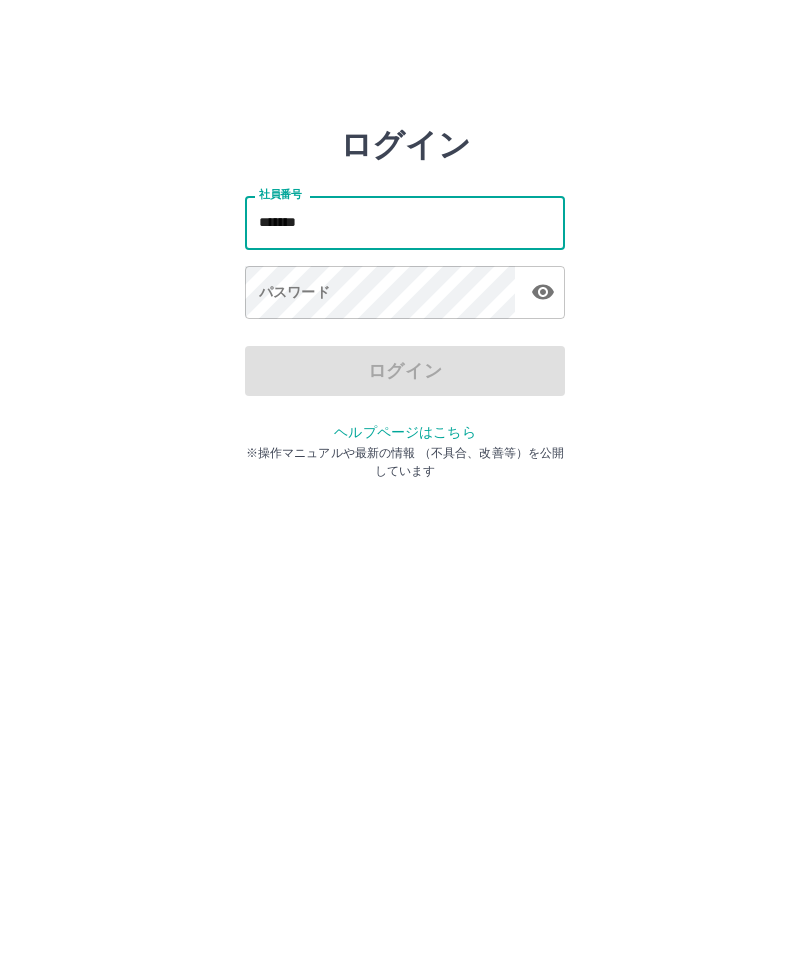 click on "パスワード パスワード" at bounding box center [405, 294] 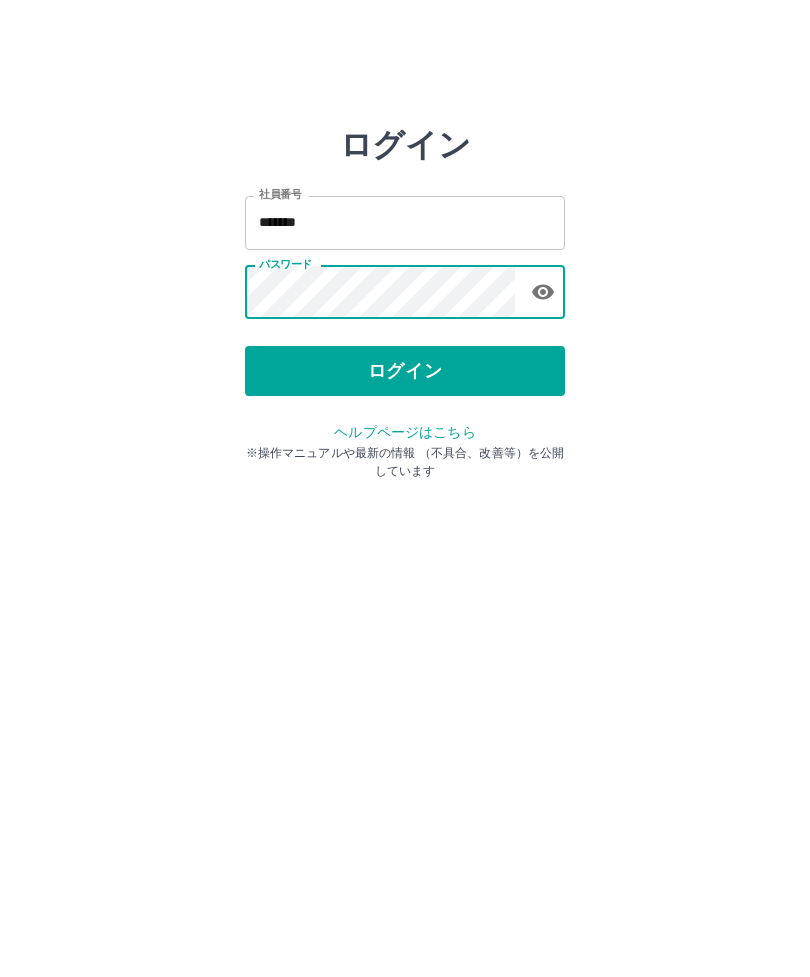 click on "ログイン" at bounding box center [405, 371] 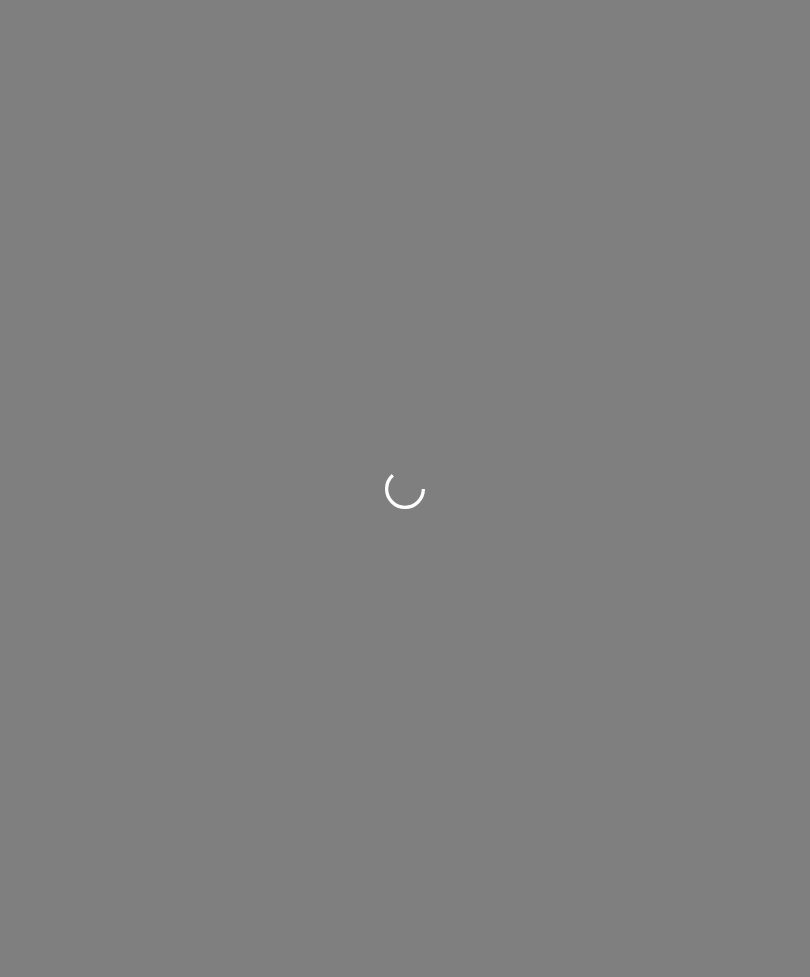 scroll, scrollTop: 0, scrollLeft: 0, axis: both 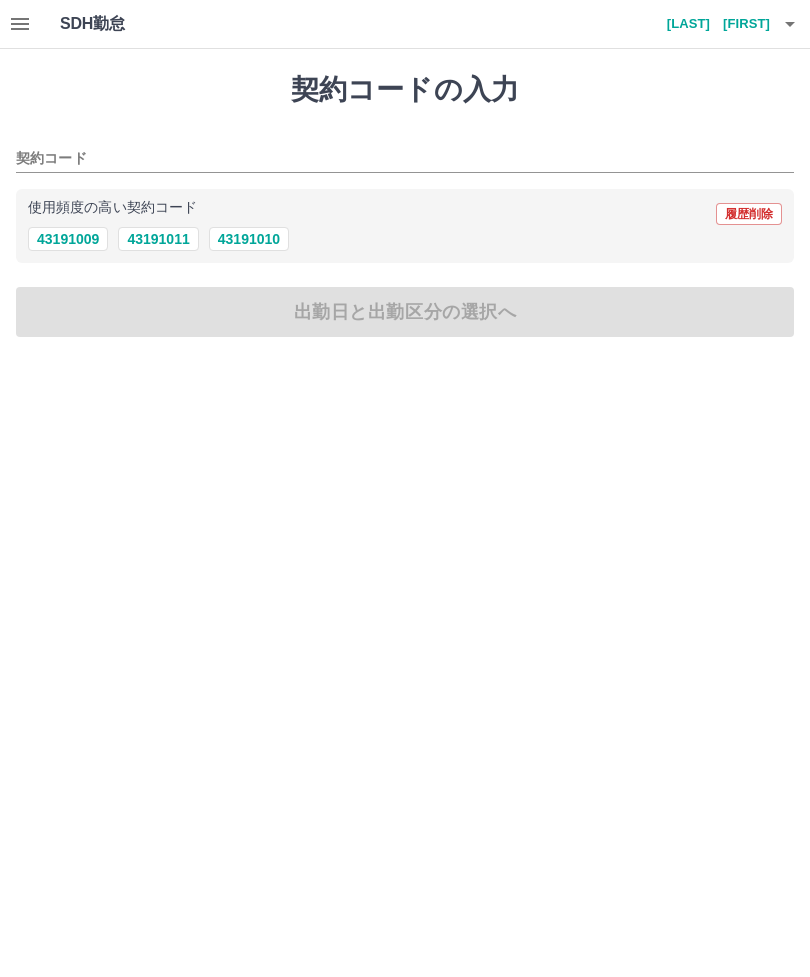 click 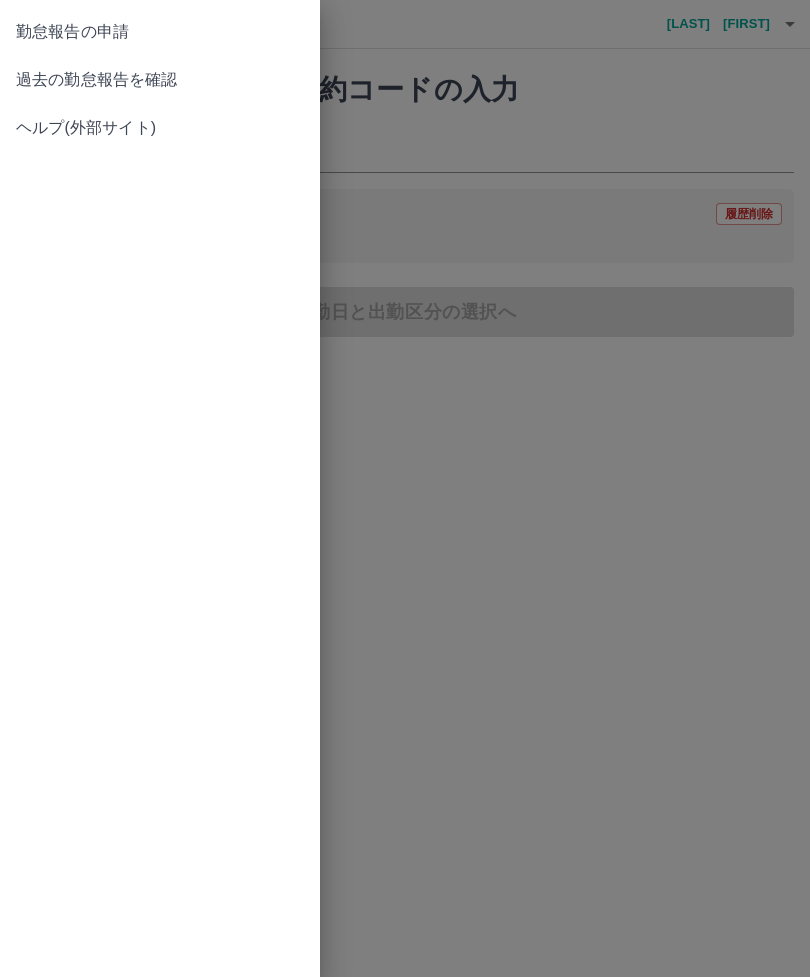 click on "過去の勤怠報告を確認" at bounding box center (160, 80) 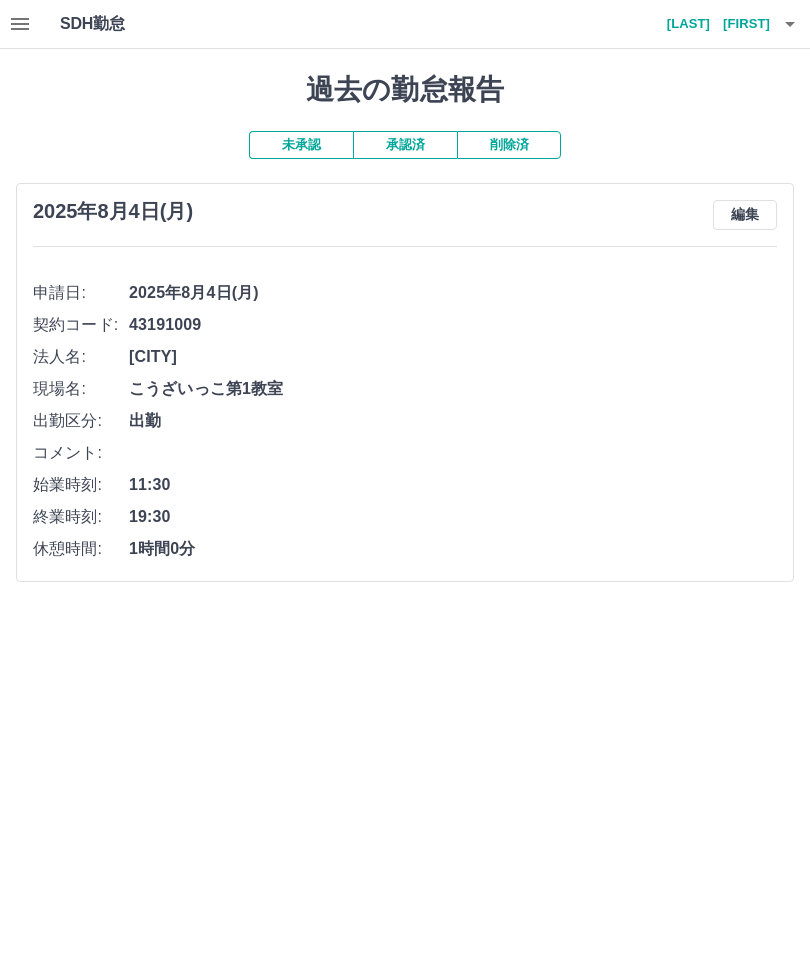 click on "髙町　昌代" at bounding box center [710, 24] 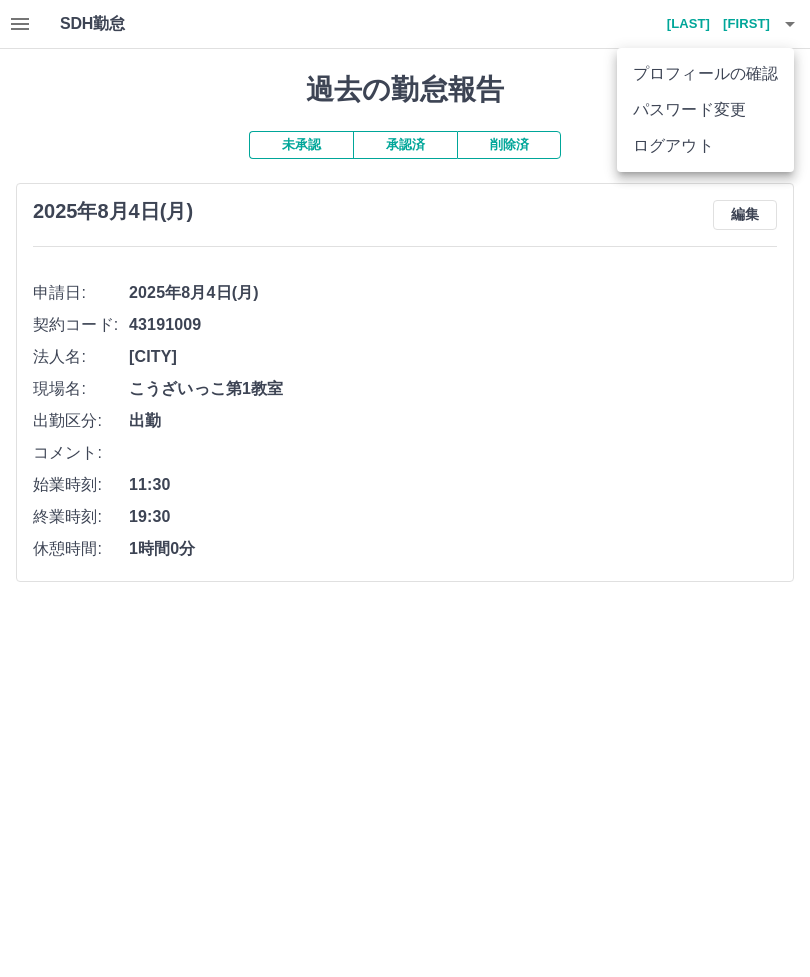 click on "ログアウト" at bounding box center (705, 146) 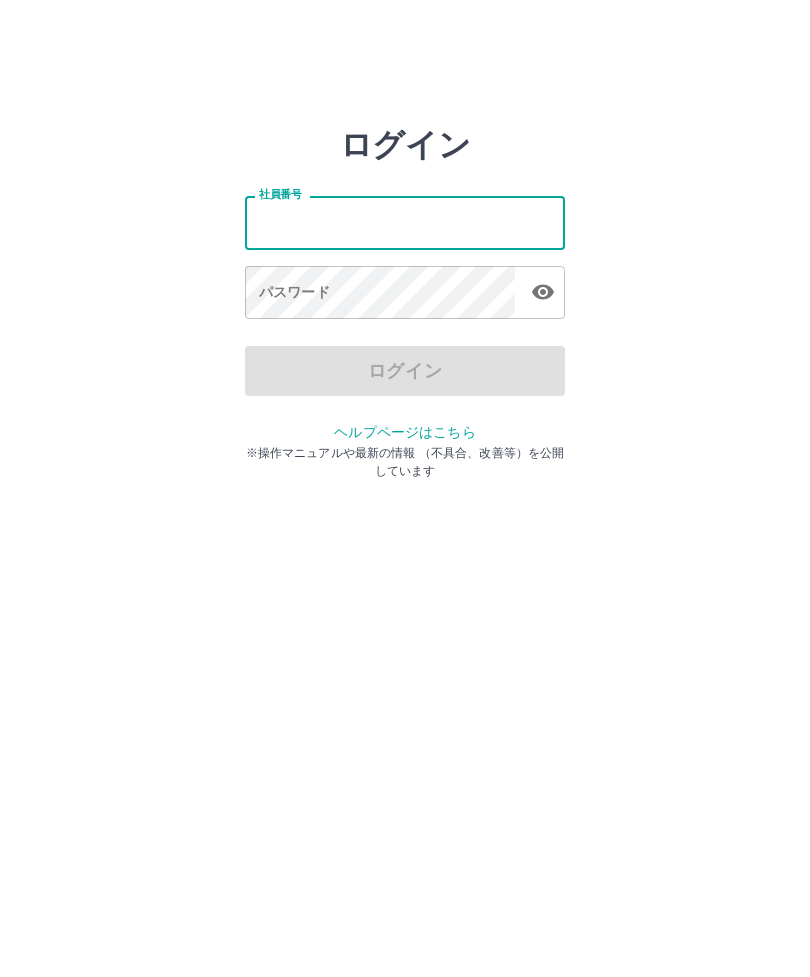 scroll, scrollTop: 0, scrollLeft: 0, axis: both 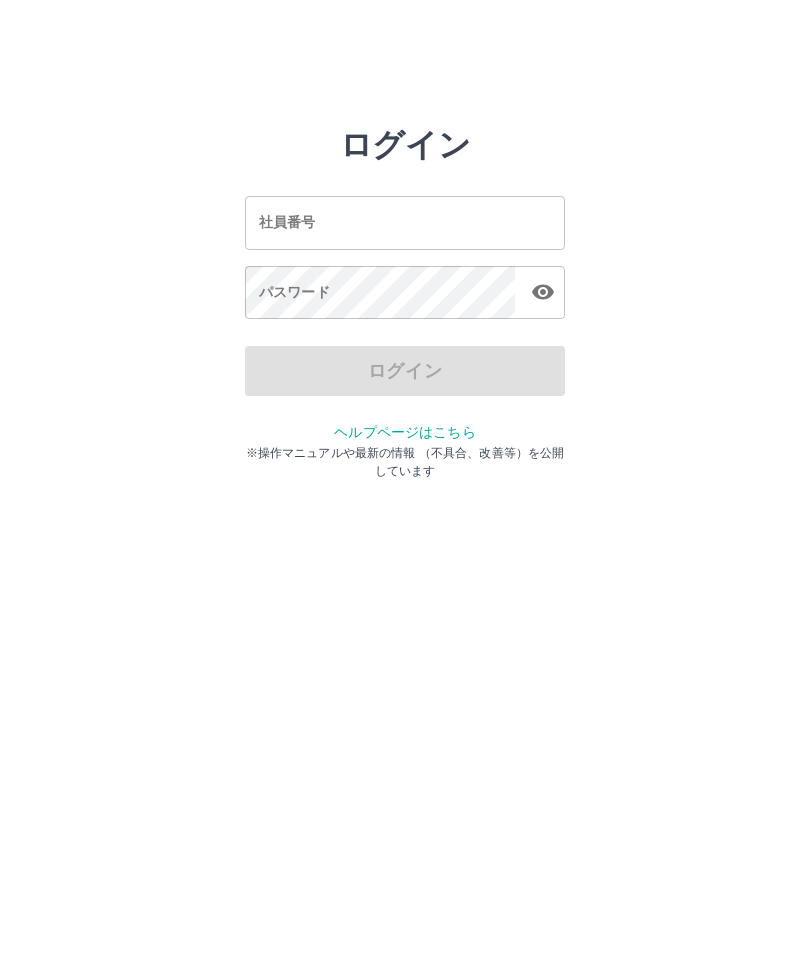 click on "パスワード パスワード" at bounding box center [405, 294] 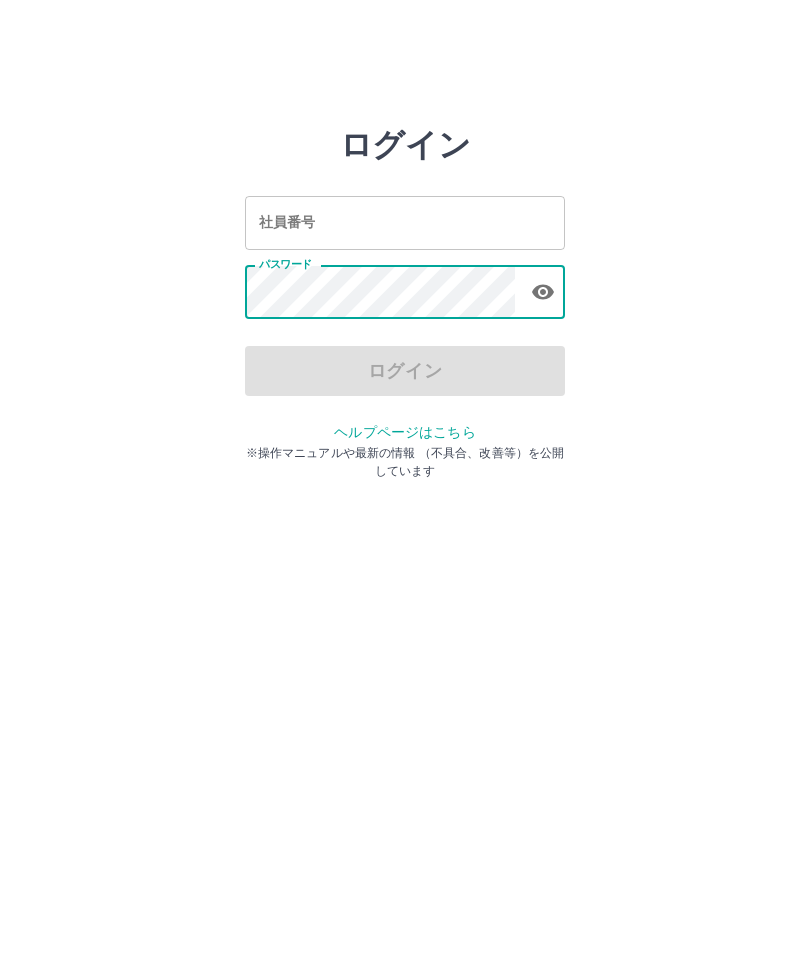 click on "社員番号 社員番号" at bounding box center [405, 222] 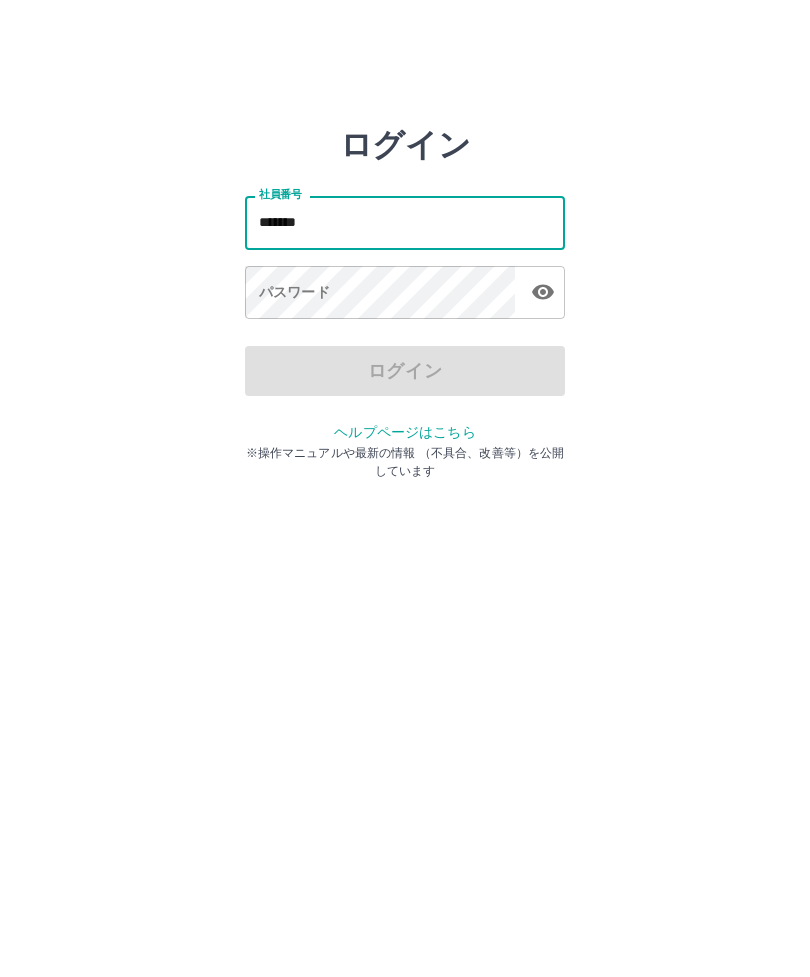 type on "*******" 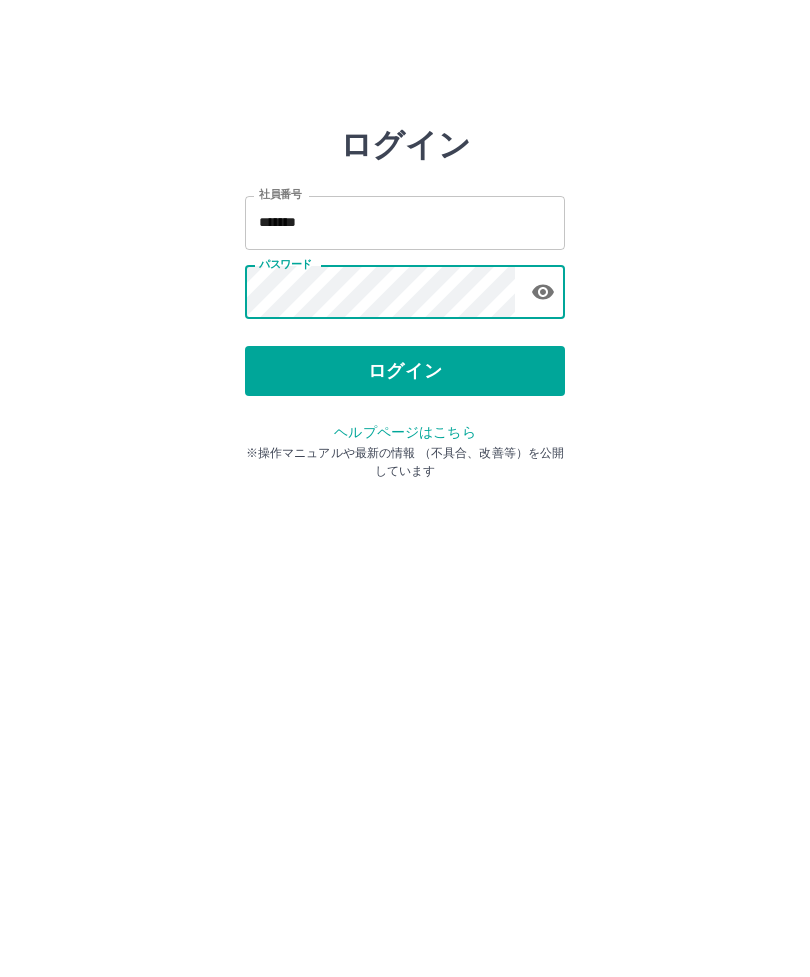 click on "ログイン" at bounding box center [405, 371] 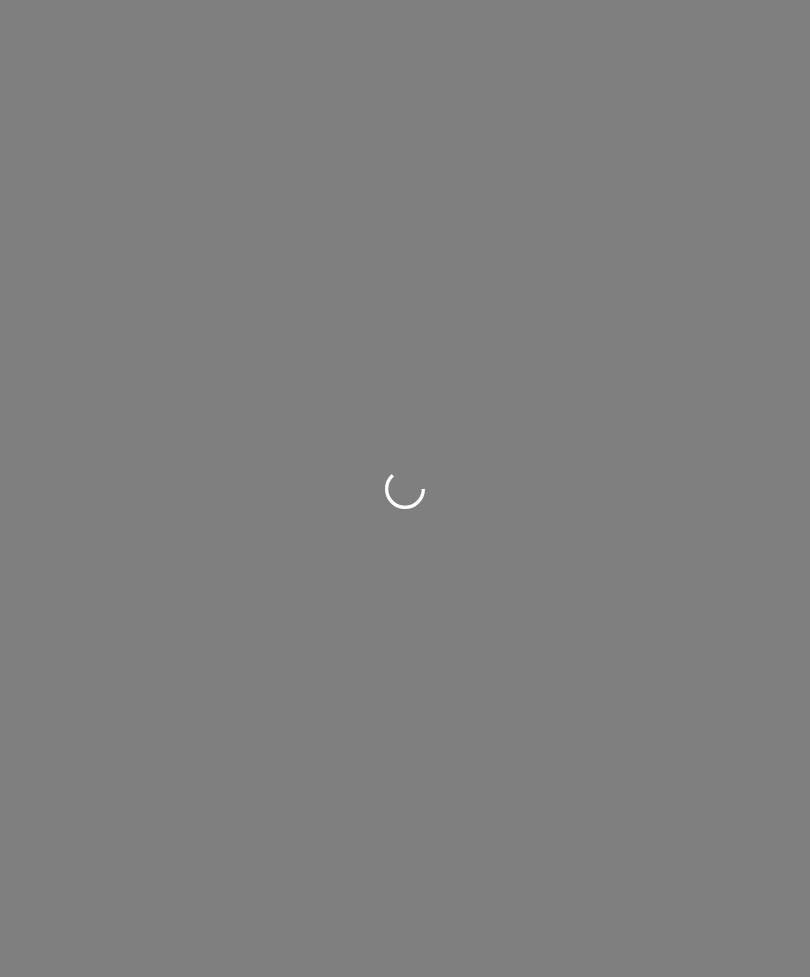 scroll, scrollTop: 0, scrollLeft: 0, axis: both 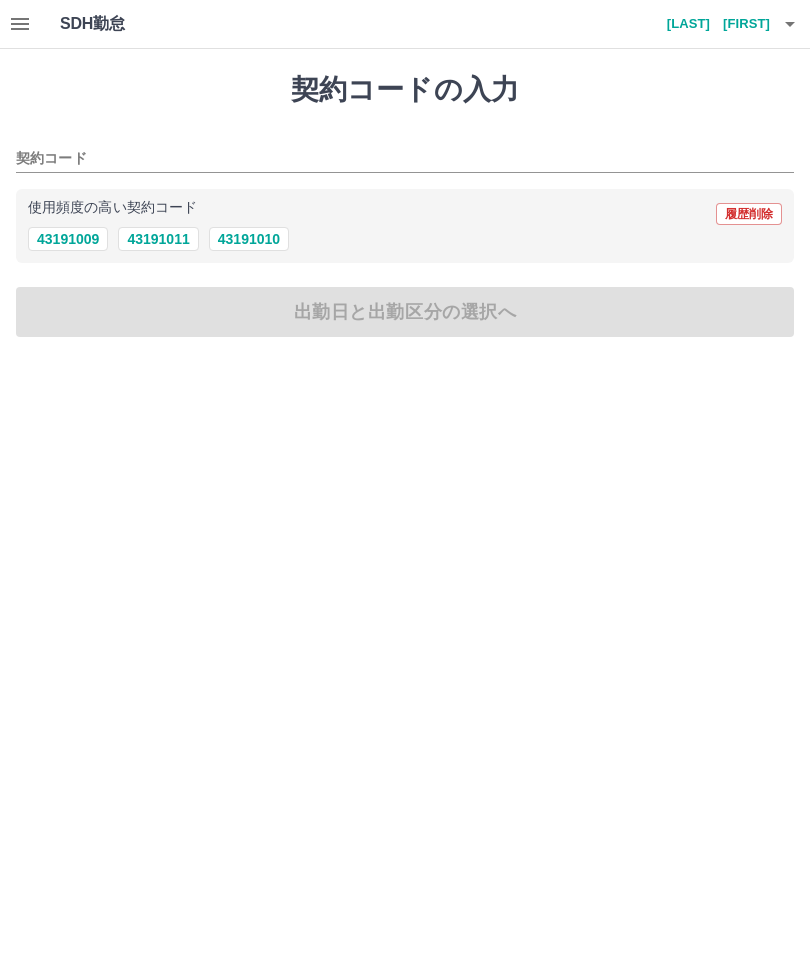 click 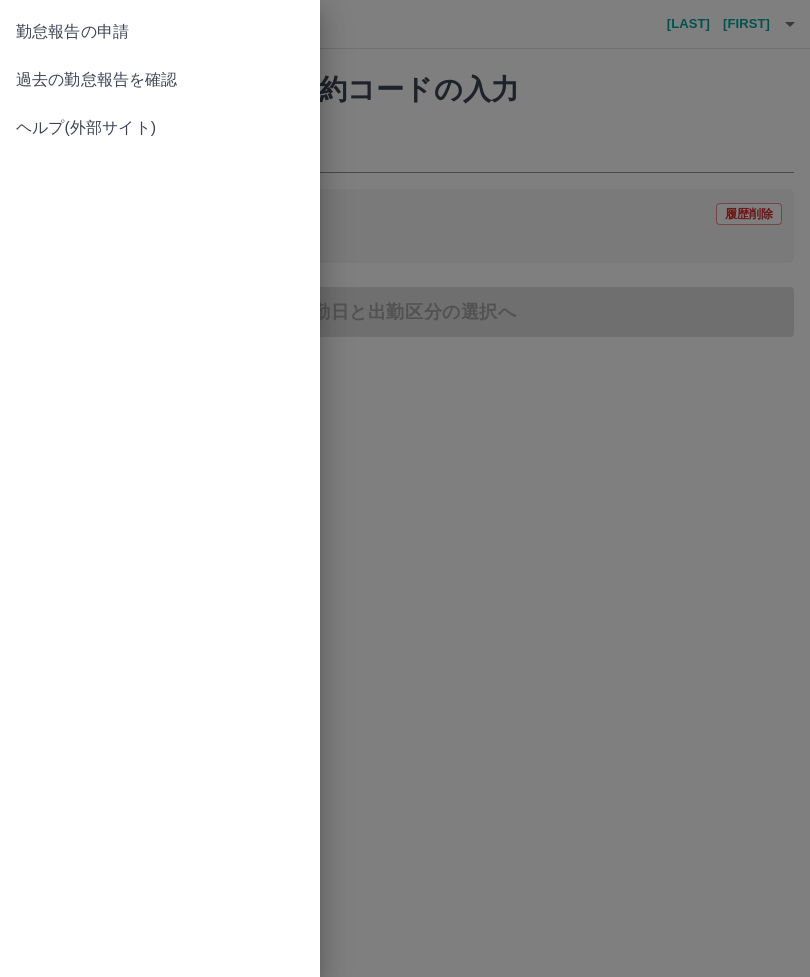 click on "過去の勤怠報告を確認" at bounding box center (160, 80) 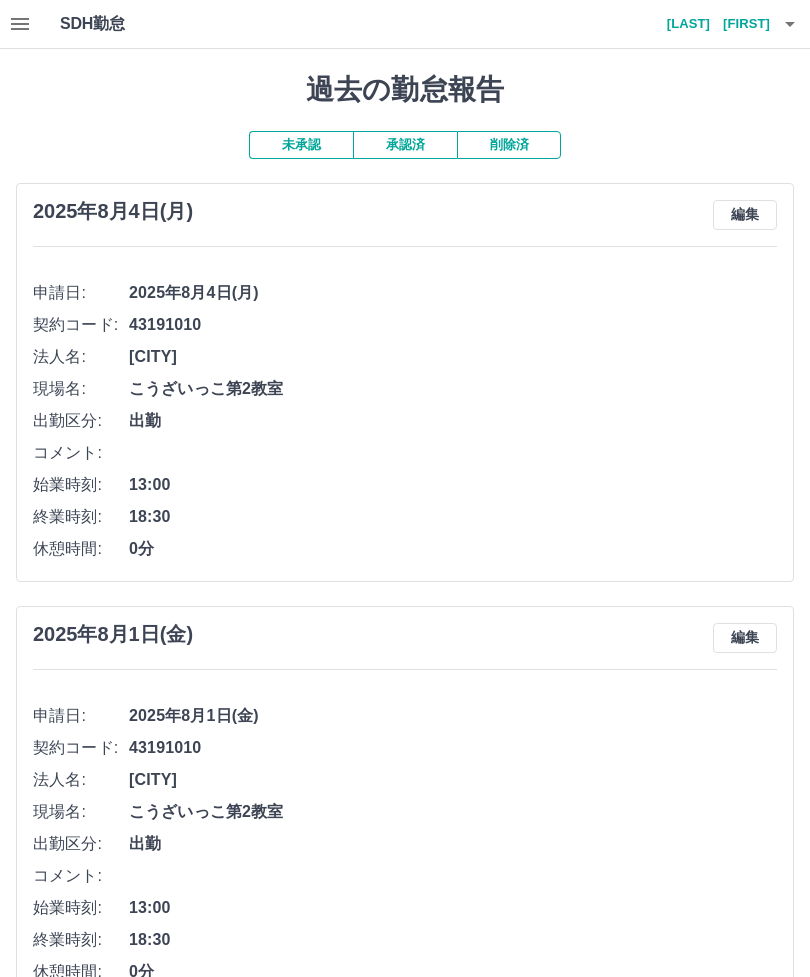 click on "長尾　洋子" at bounding box center (710, 24) 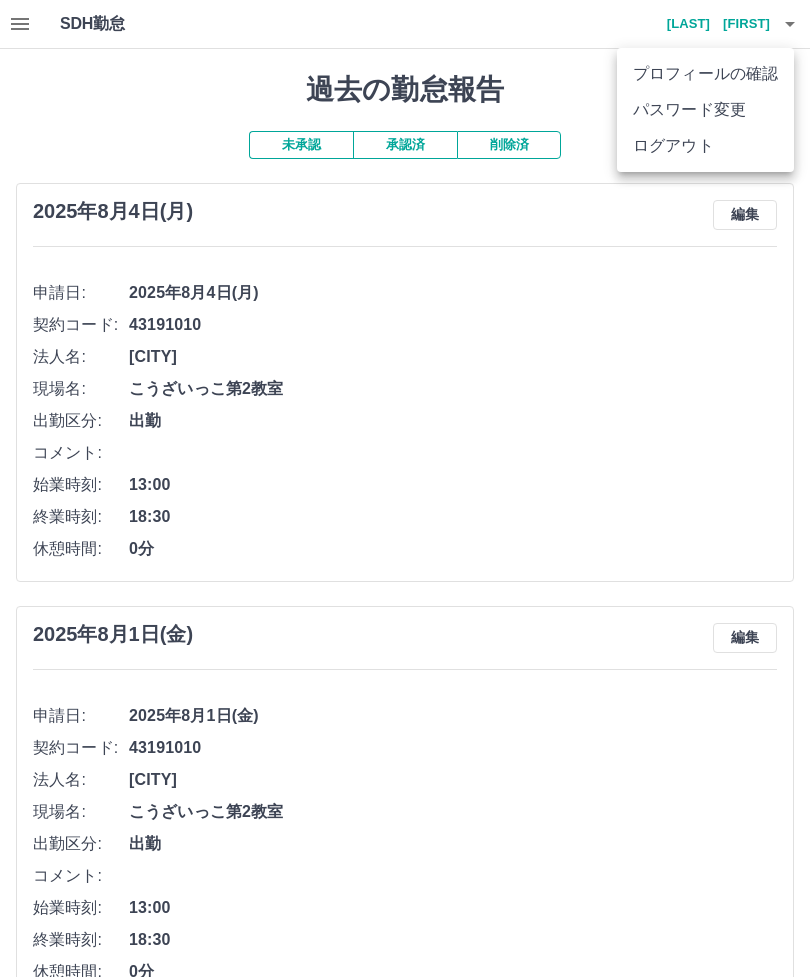 click on "ログアウト" at bounding box center [705, 146] 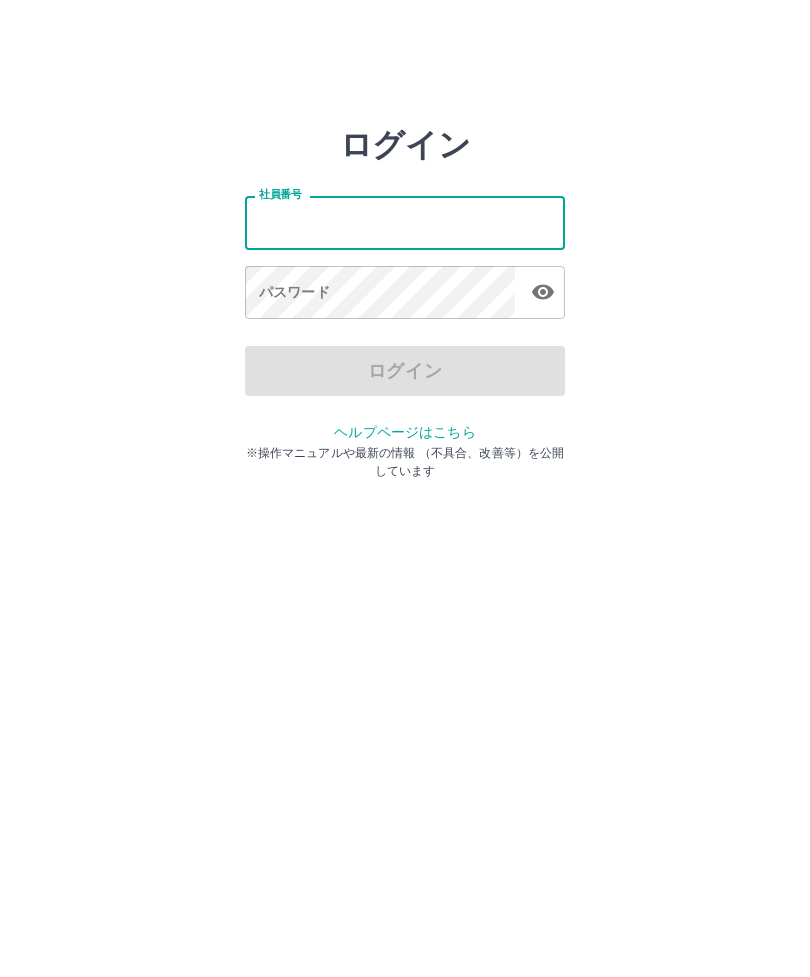 scroll, scrollTop: 0, scrollLeft: 0, axis: both 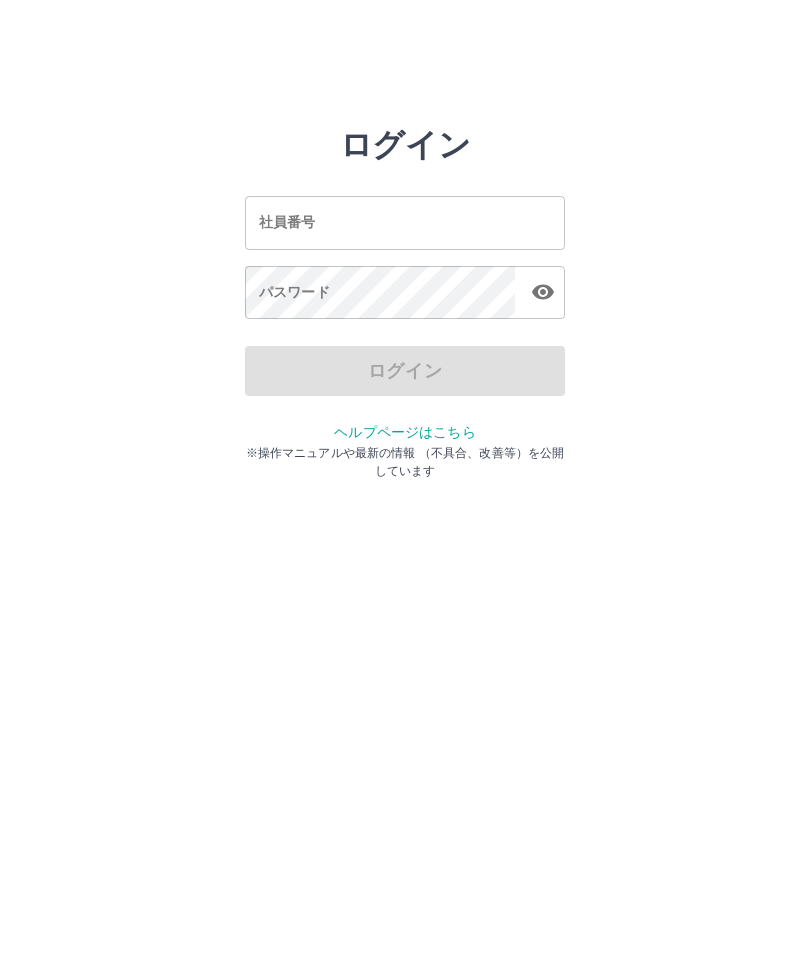 click on "社員番号 社員番号" at bounding box center (405, 222) 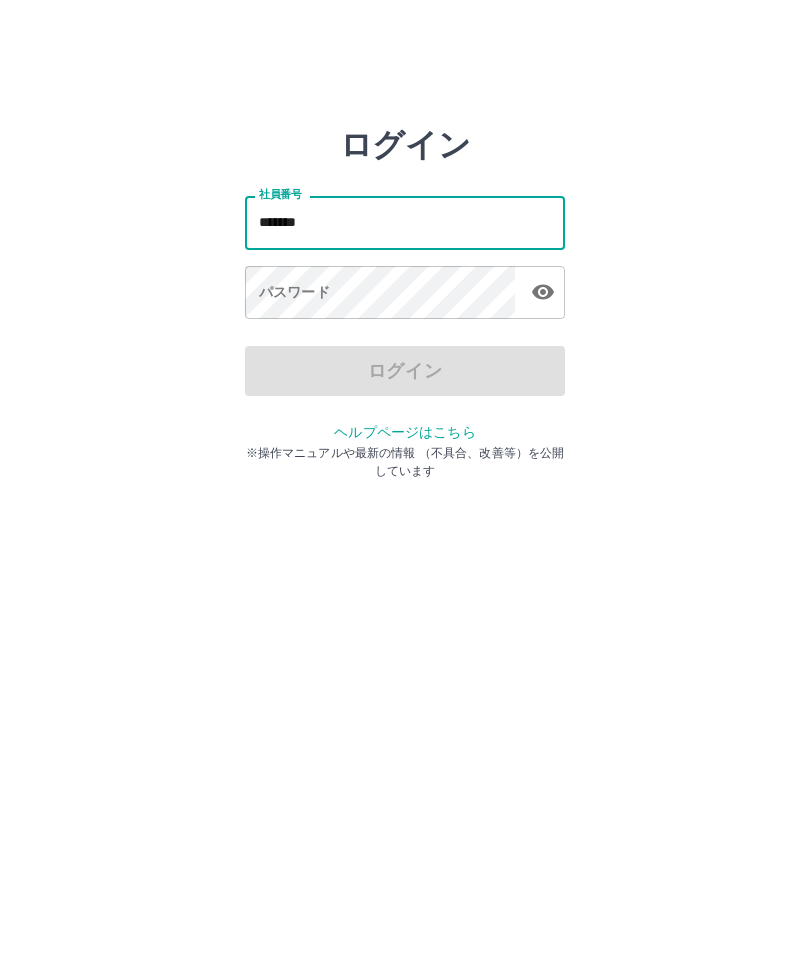 type on "*******" 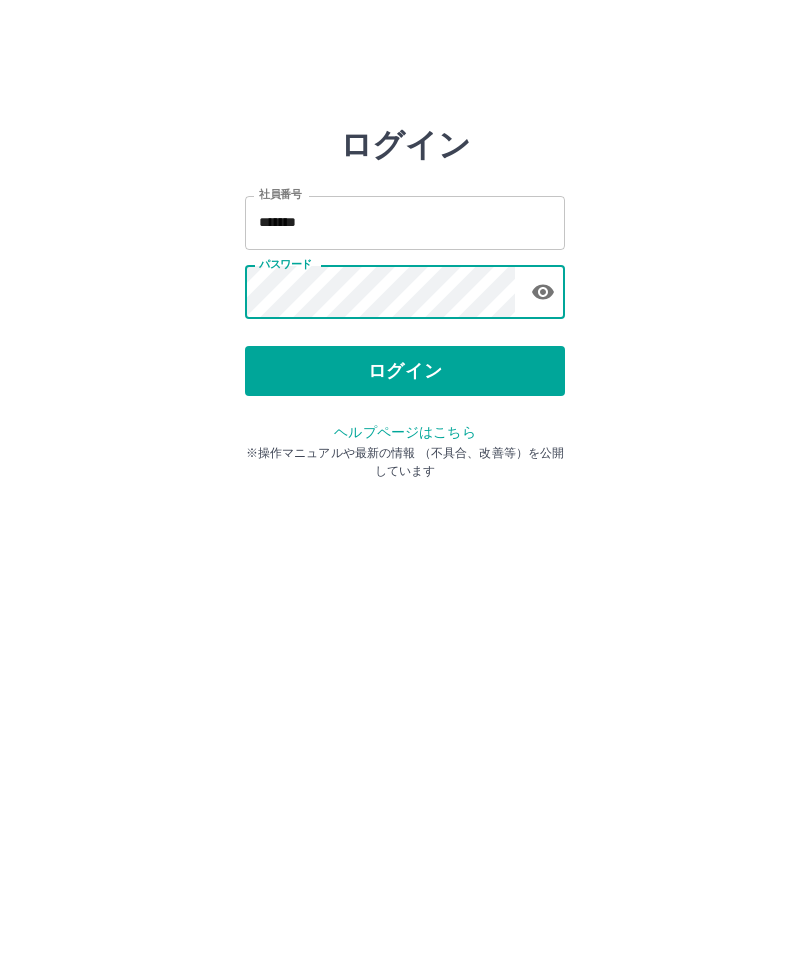 click on "ログイン" at bounding box center [405, 371] 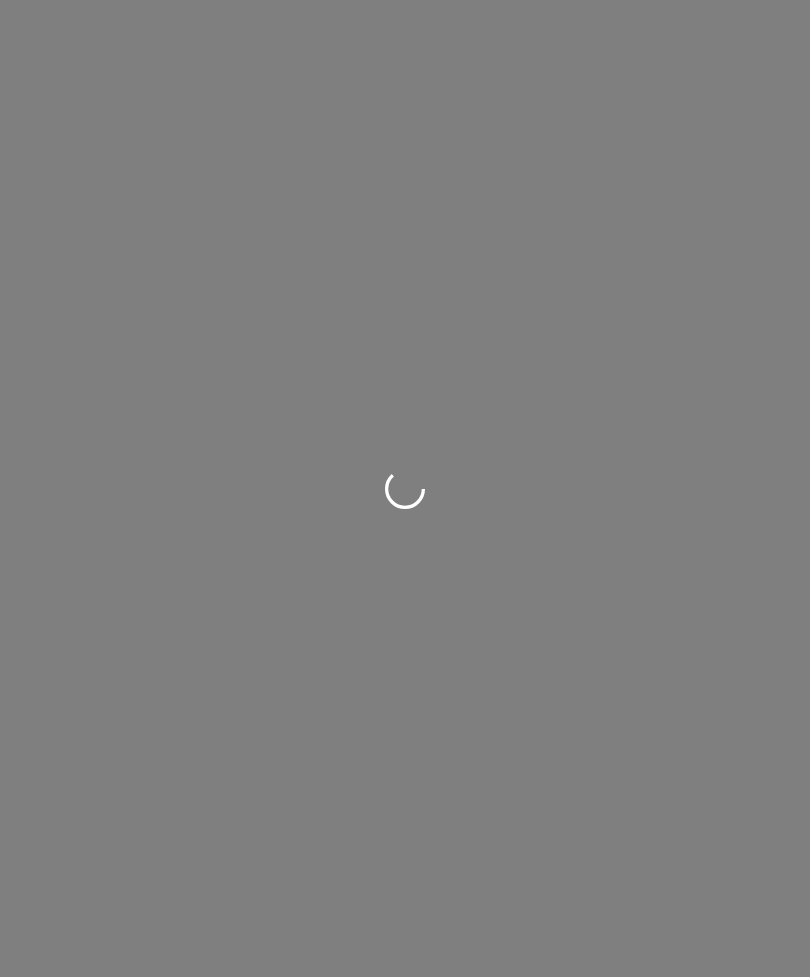 scroll, scrollTop: 0, scrollLeft: 0, axis: both 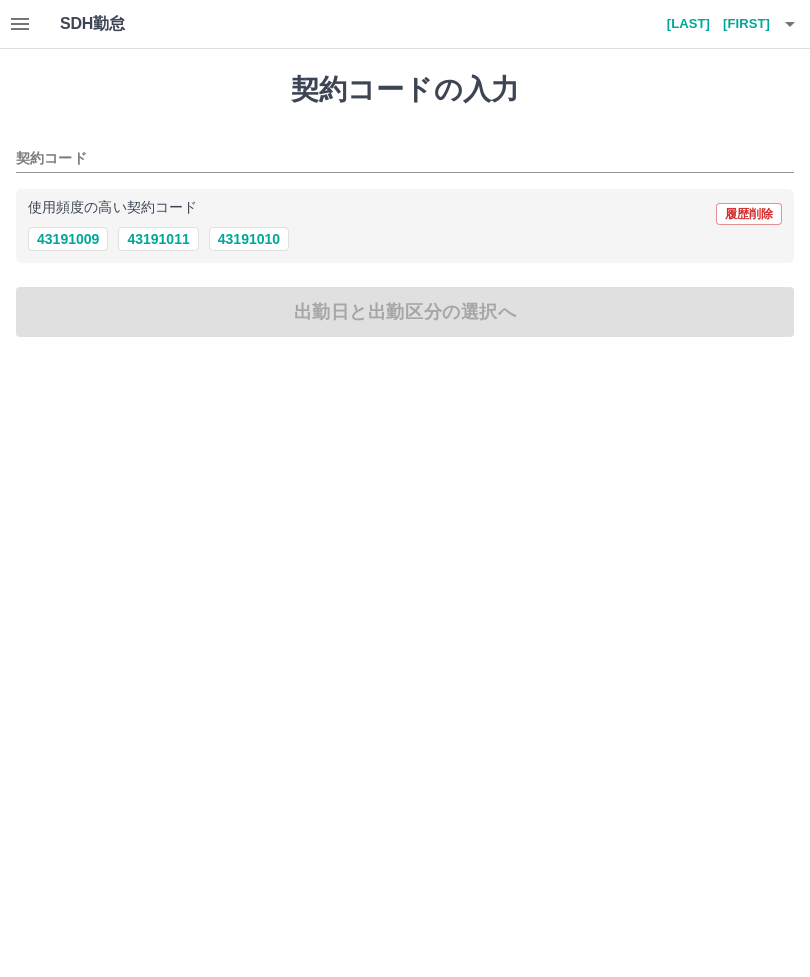 click 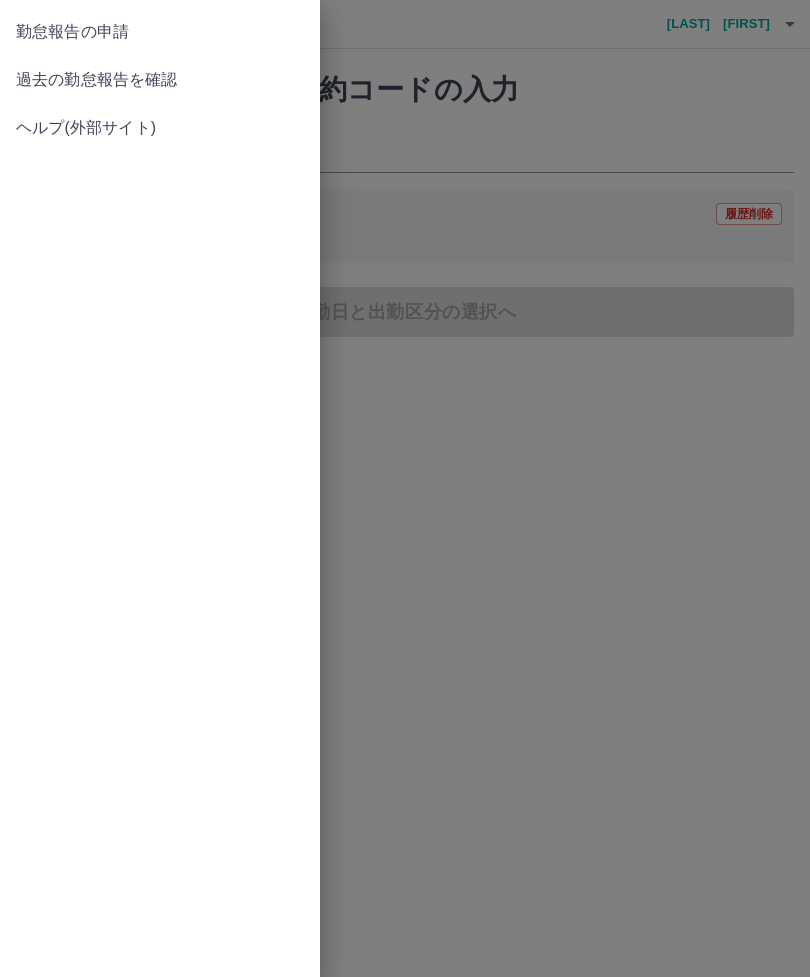 click on "過去の勤怠報告を確認" at bounding box center (160, 80) 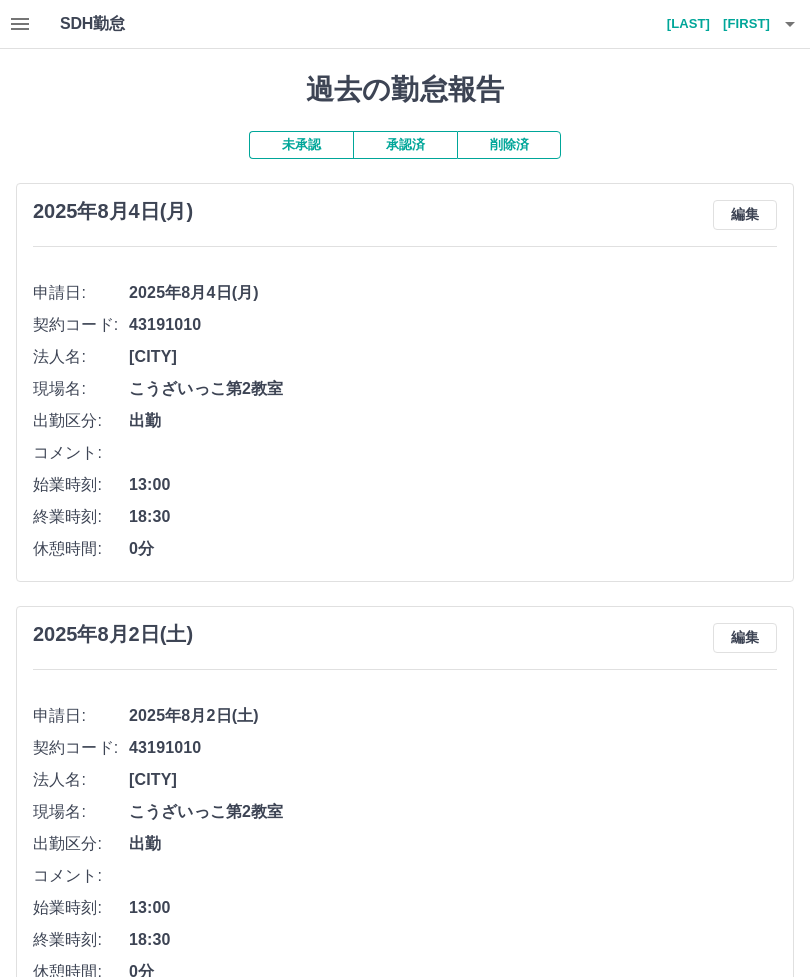 click on "[LAST]　[FIRST]" at bounding box center (710, 24) 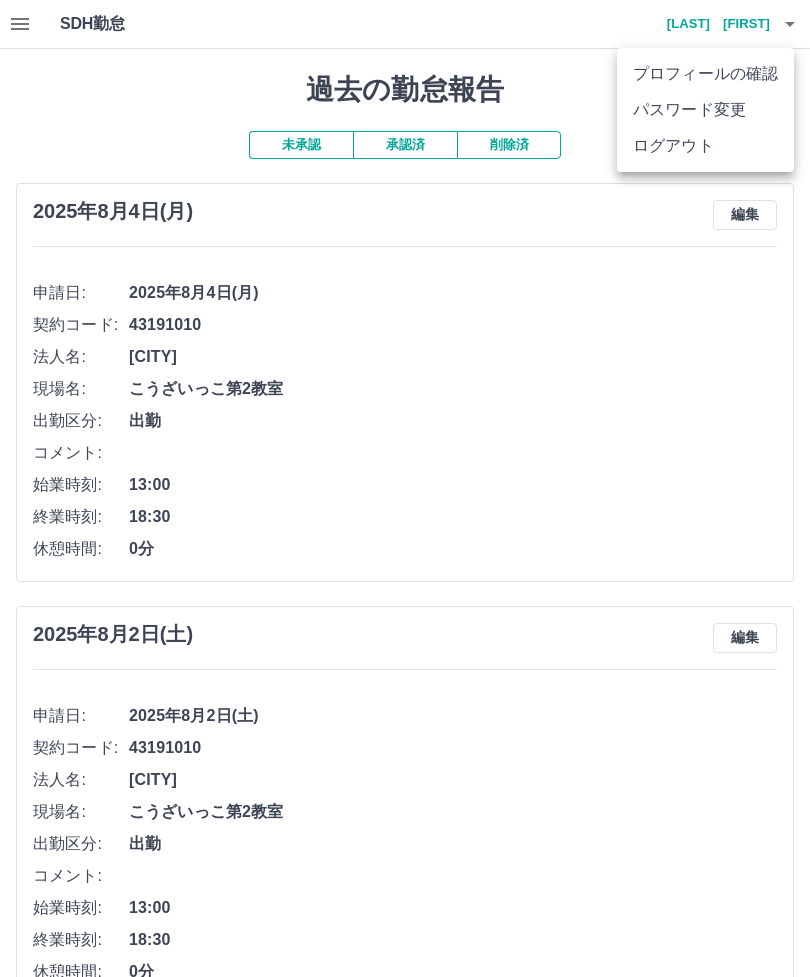 click on "ログアウト" at bounding box center (705, 146) 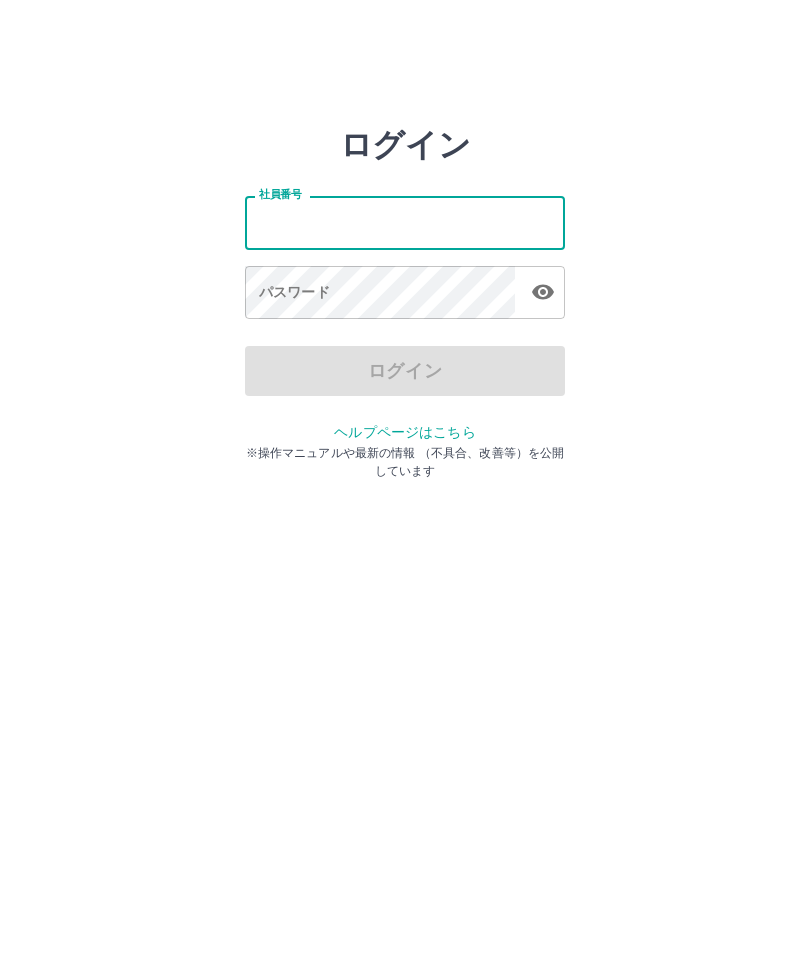 scroll, scrollTop: 0, scrollLeft: 0, axis: both 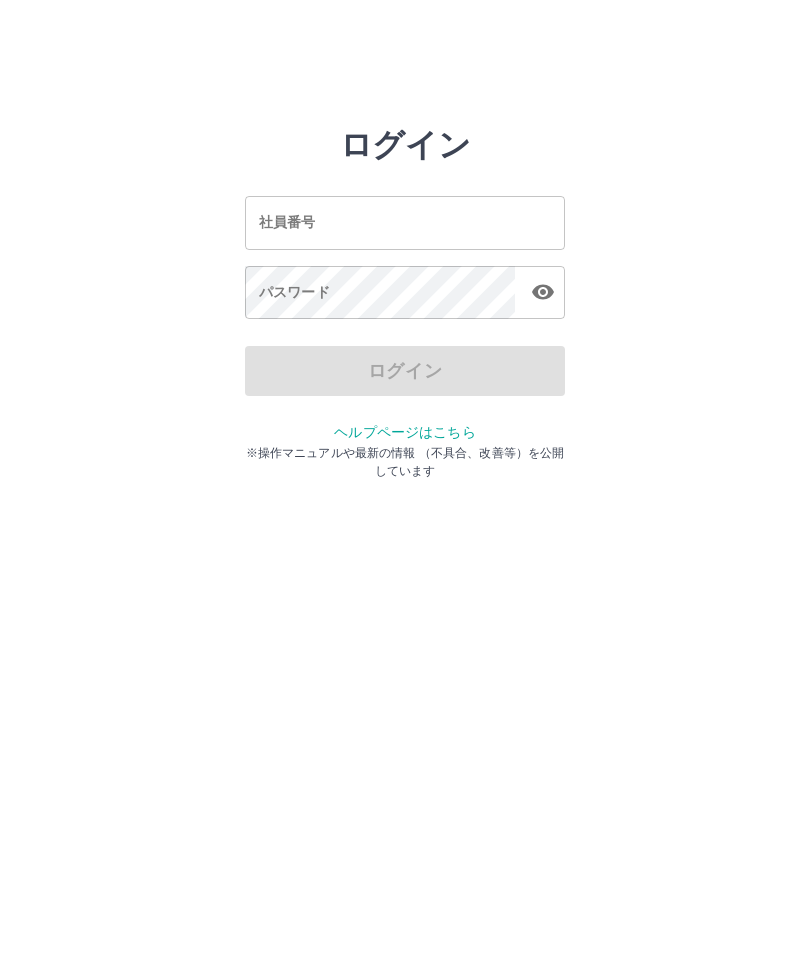 click on "社員番号" at bounding box center [405, 222] 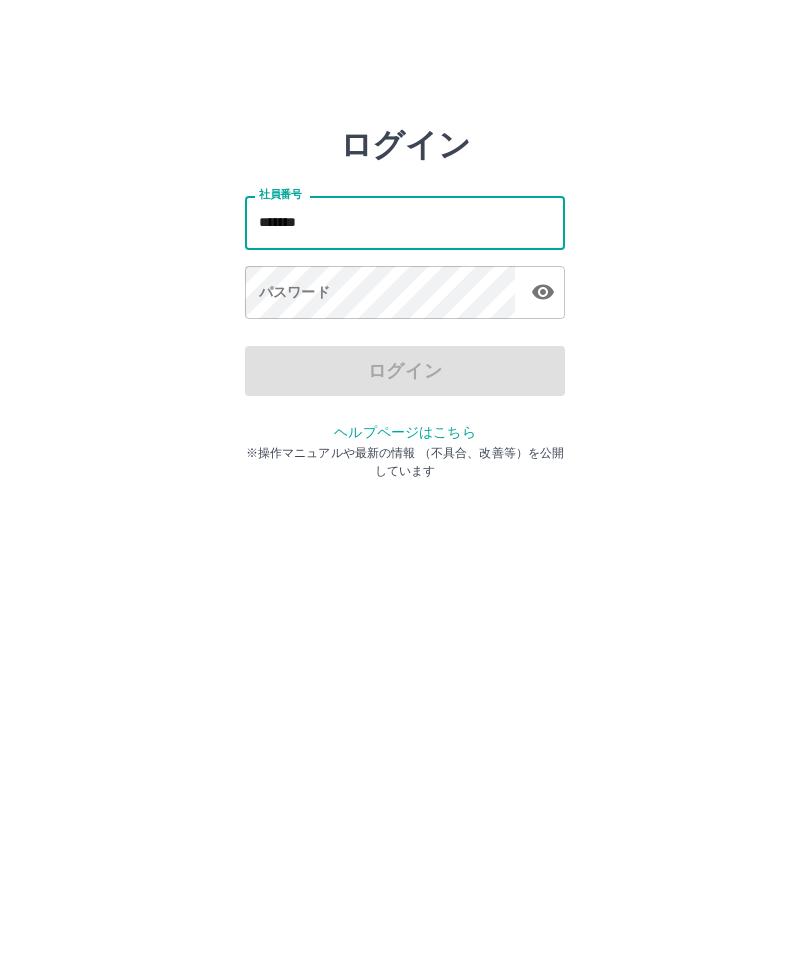 type on "*******" 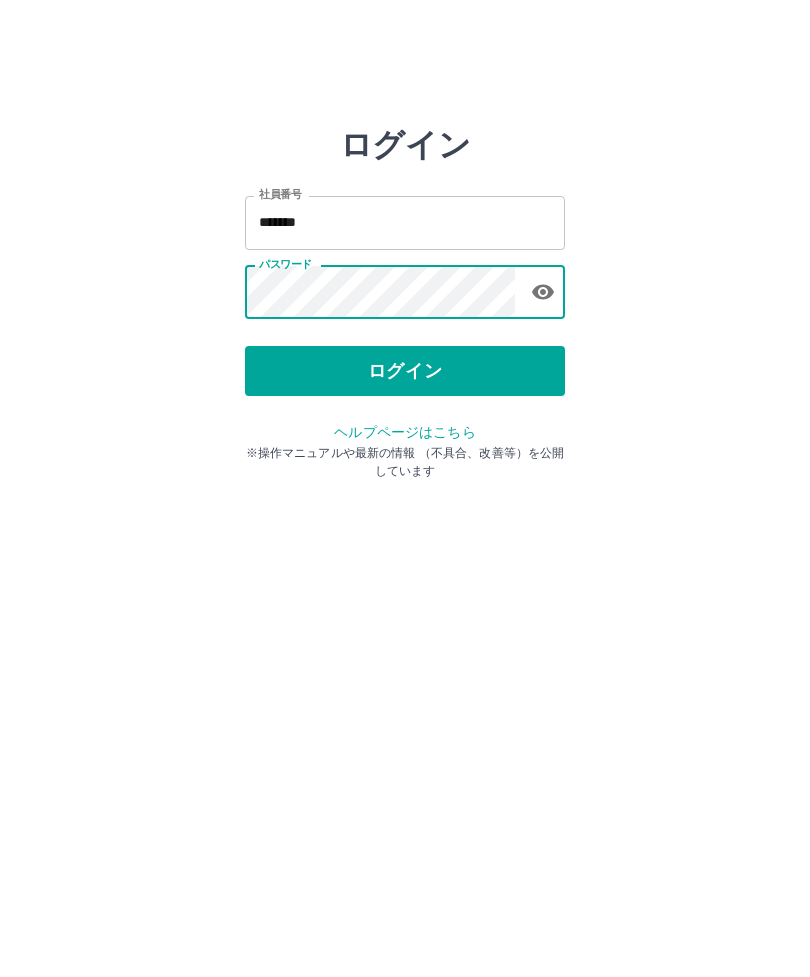 click on "ログイン" at bounding box center (405, 371) 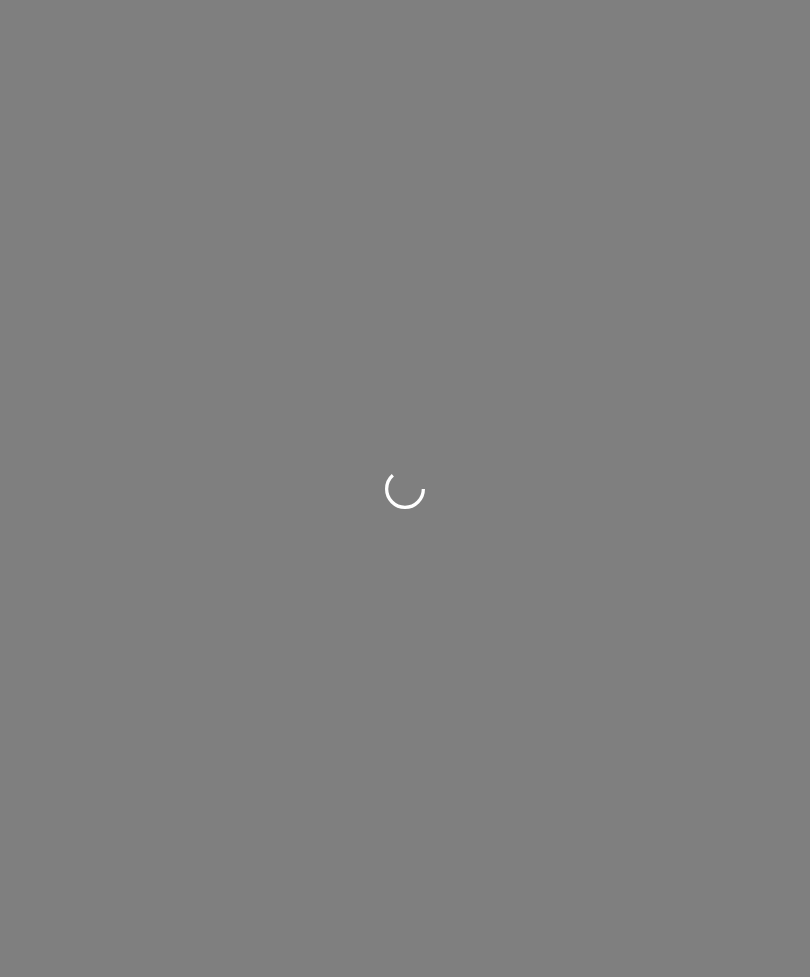 scroll, scrollTop: 0, scrollLeft: 0, axis: both 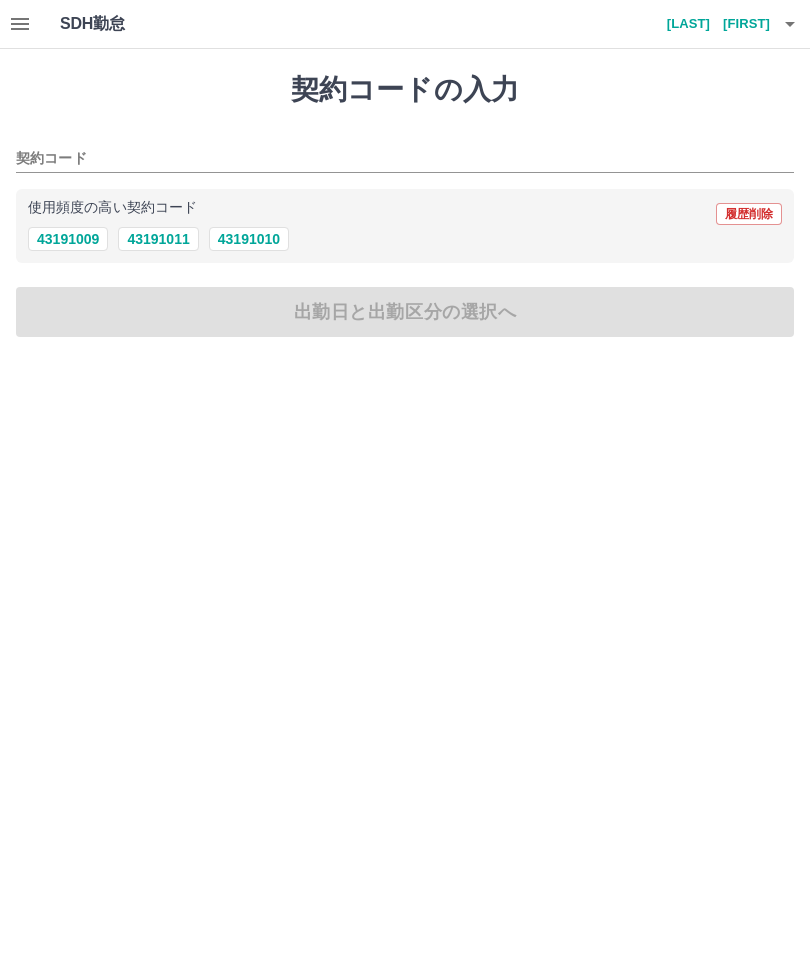 click 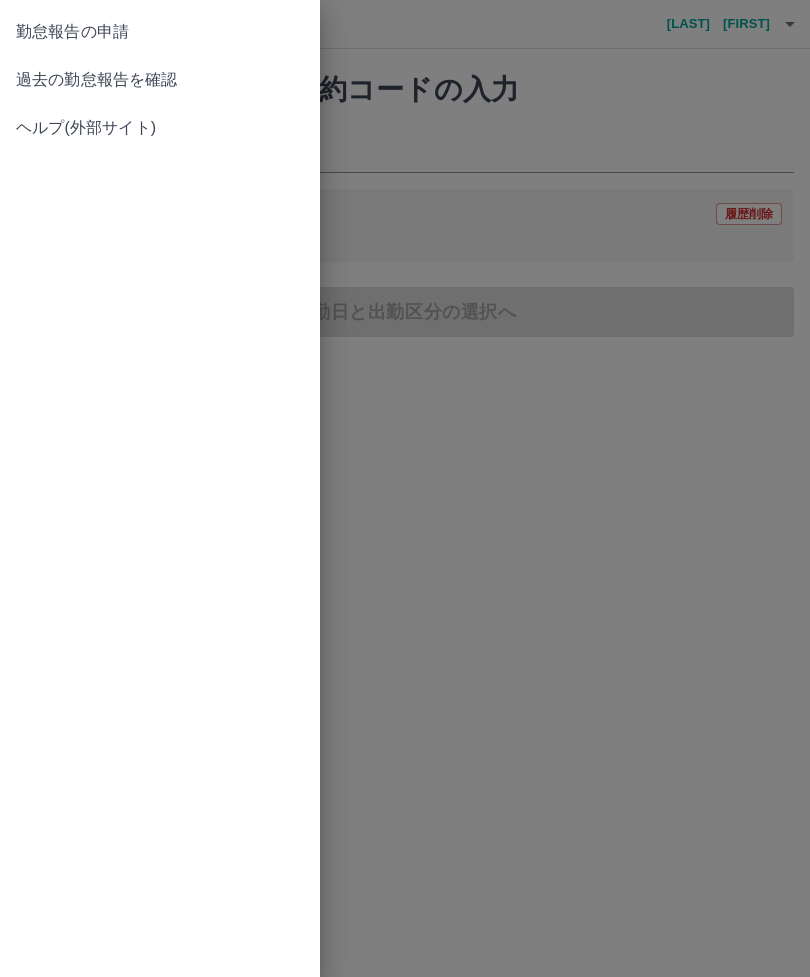 click on "過去の勤怠報告を確認" at bounding box center [160, 80] 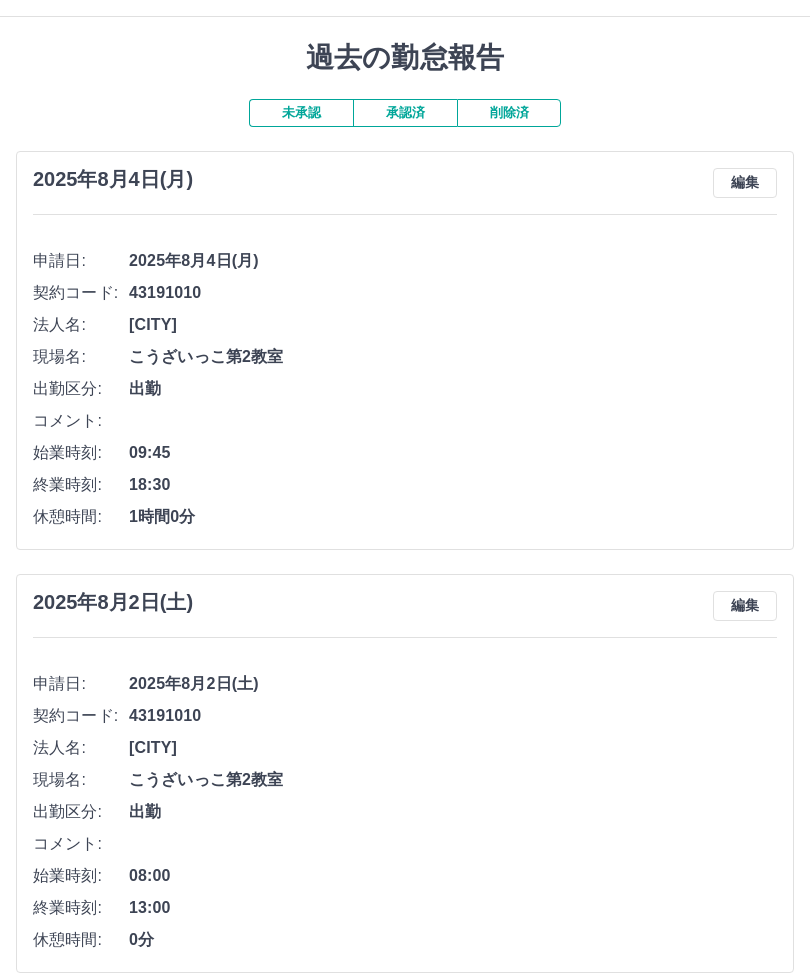 scroll, scrollTop: 0, scrollLeft: 0, axis: both 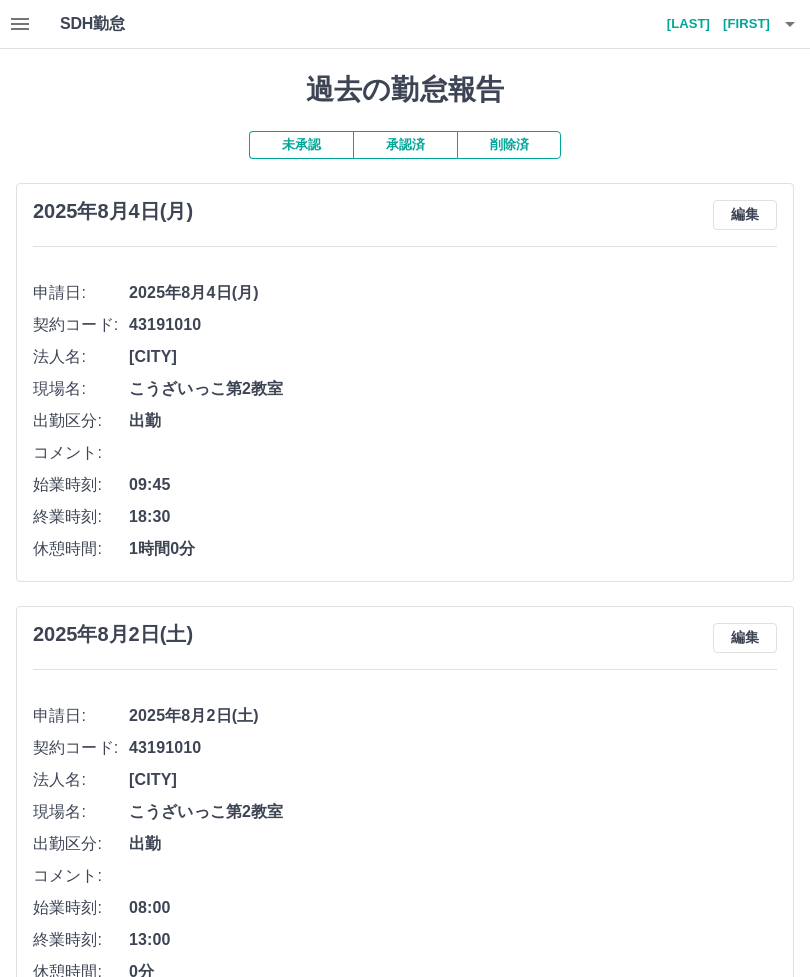 click on "矢田貝　みどり" at bounding box center (710, 24) 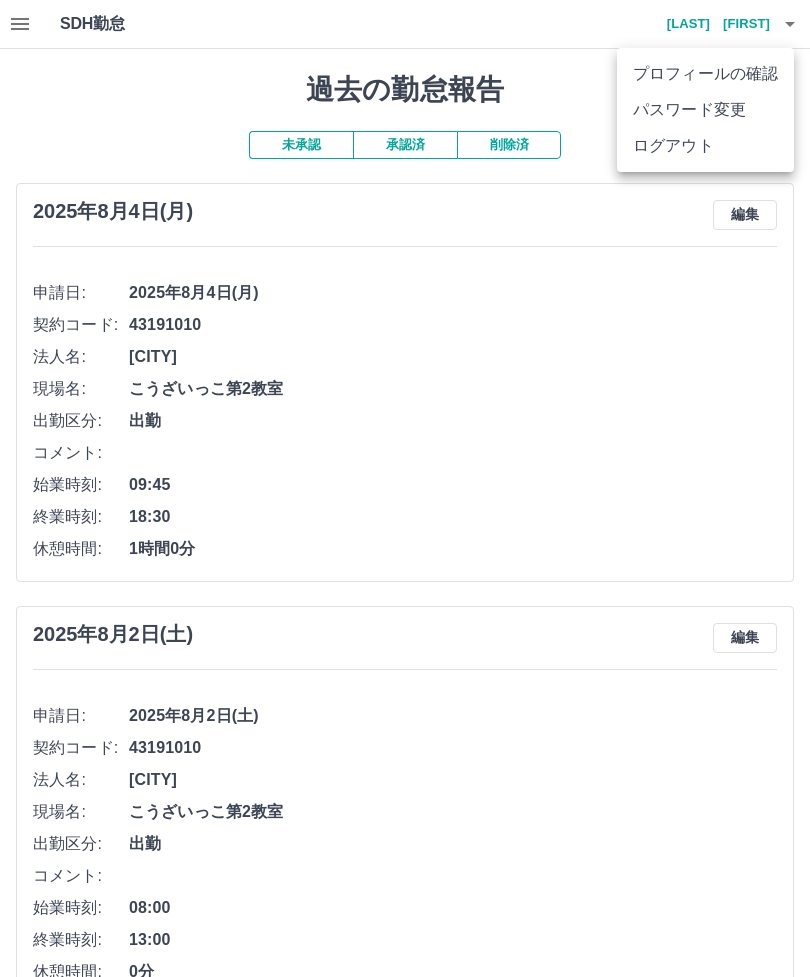 click on "ログアウト" at bounding box center (705, 146) 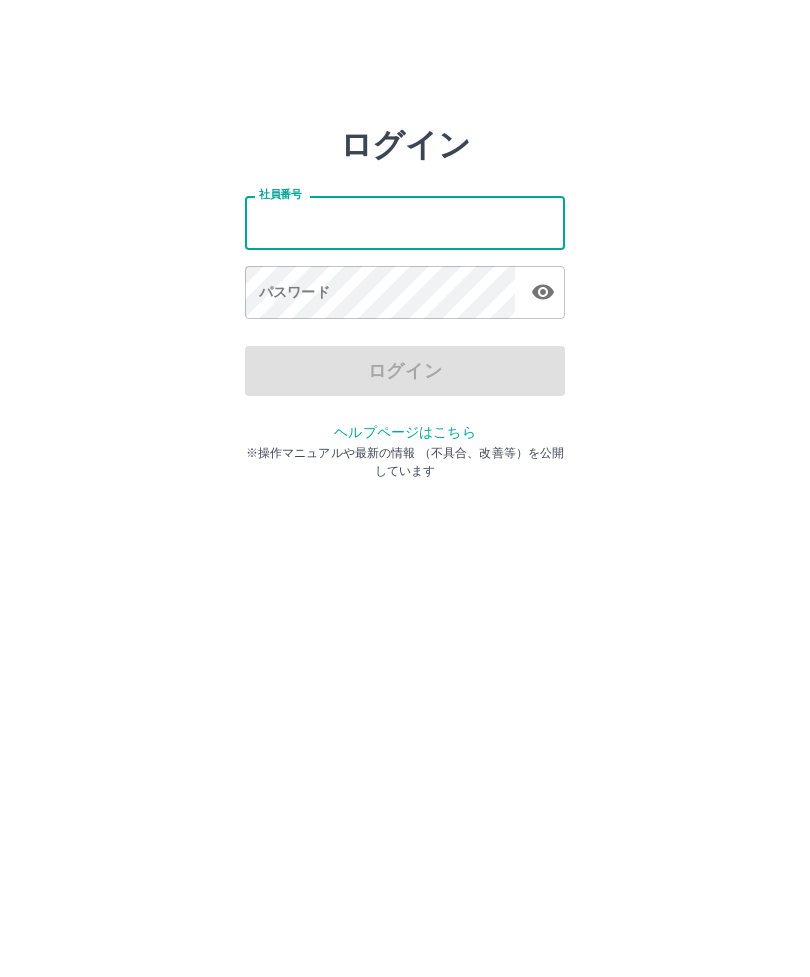 scroll, scrollTop: 0, scrollLeft: 0, axis: both 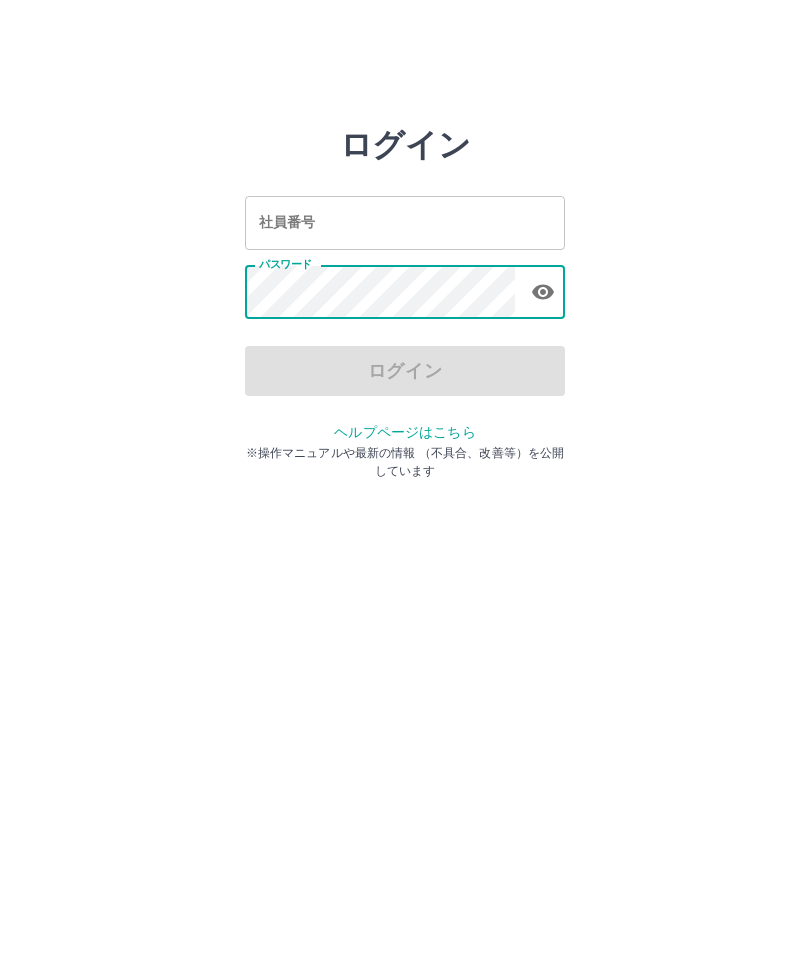 click on "社員番号 社員番号" at bounding box center (405, 222) 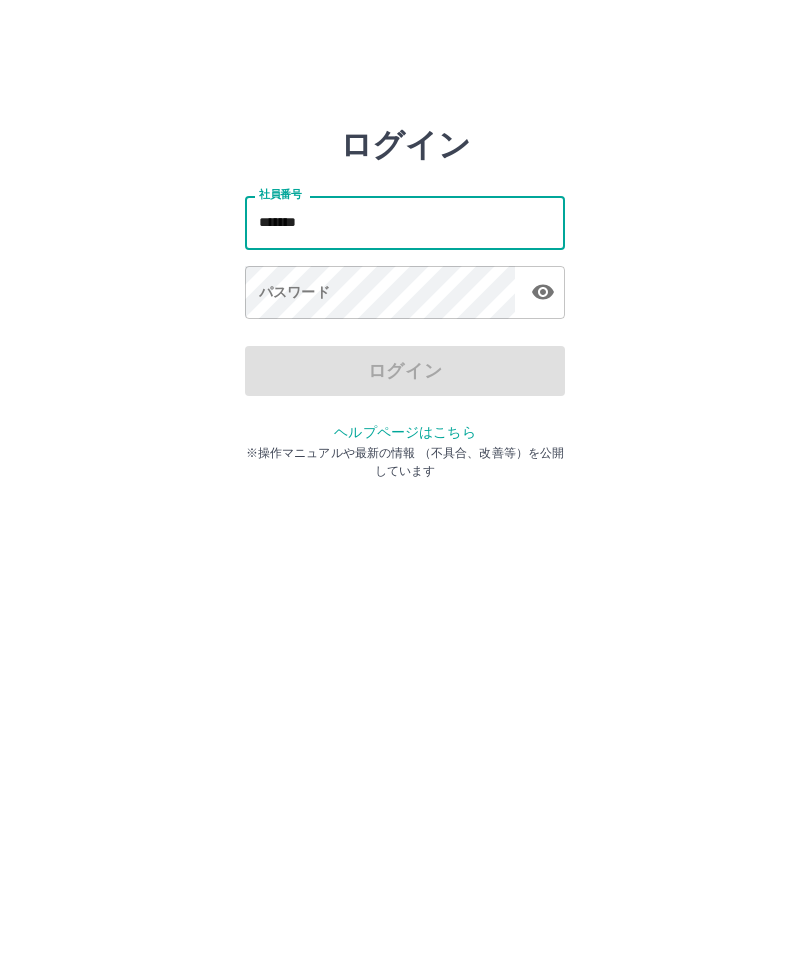 type on "*******" 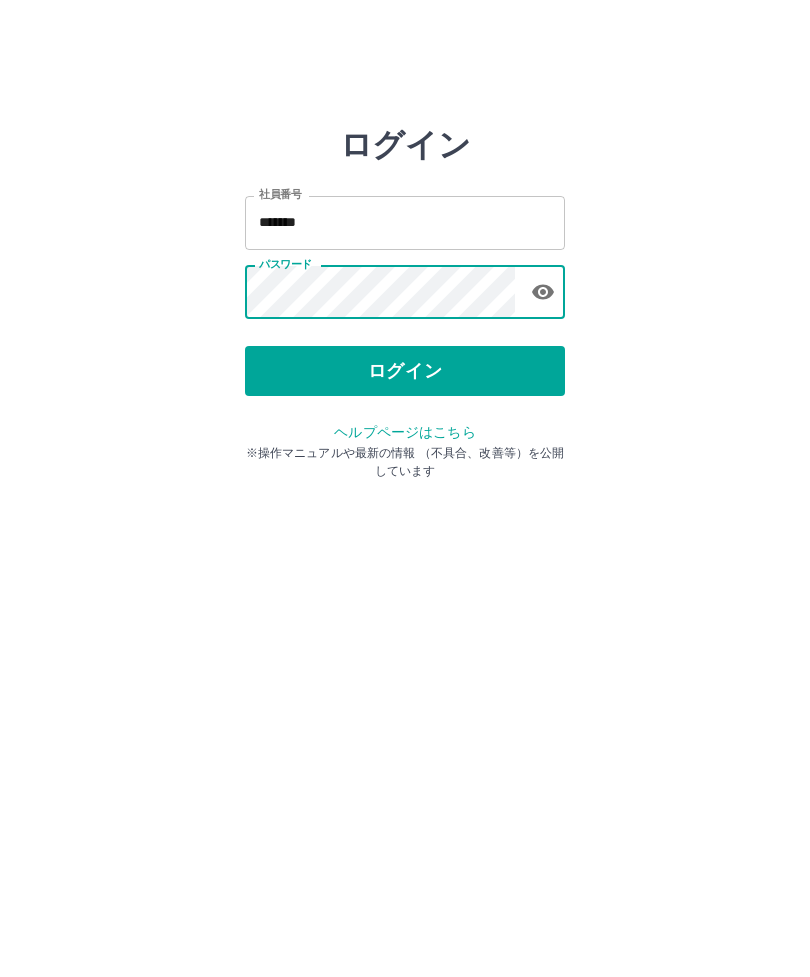click on "ログイン" at bounding box center [405, 371] 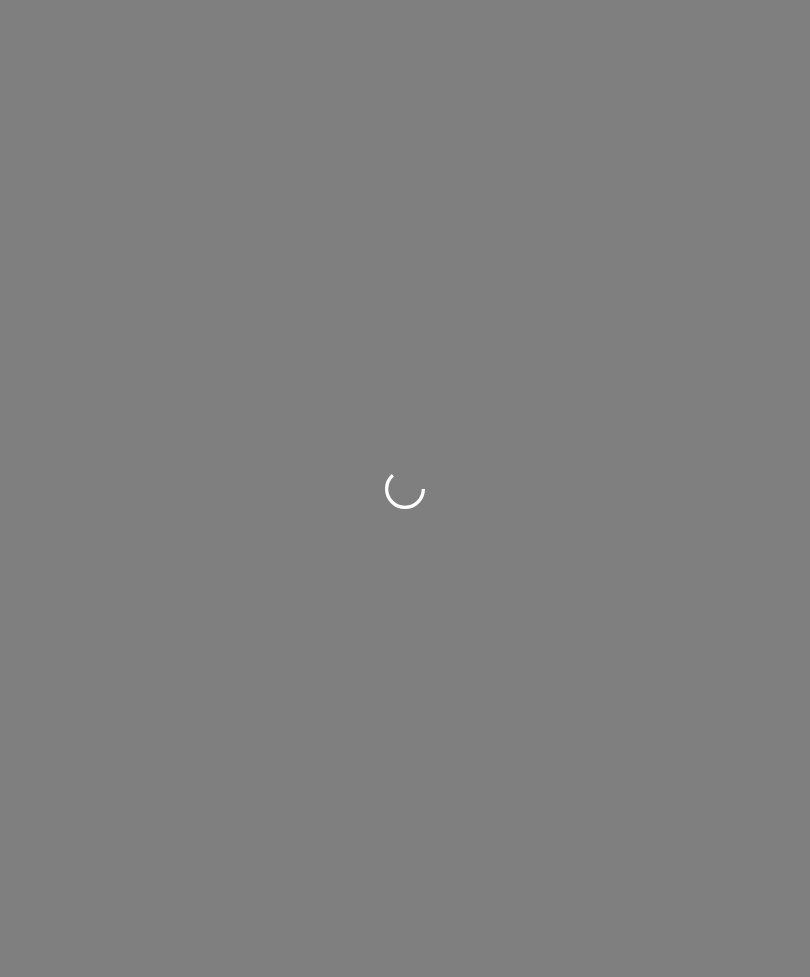 scroll, scrollTop: 0, scrollLeft: 0, axis: both 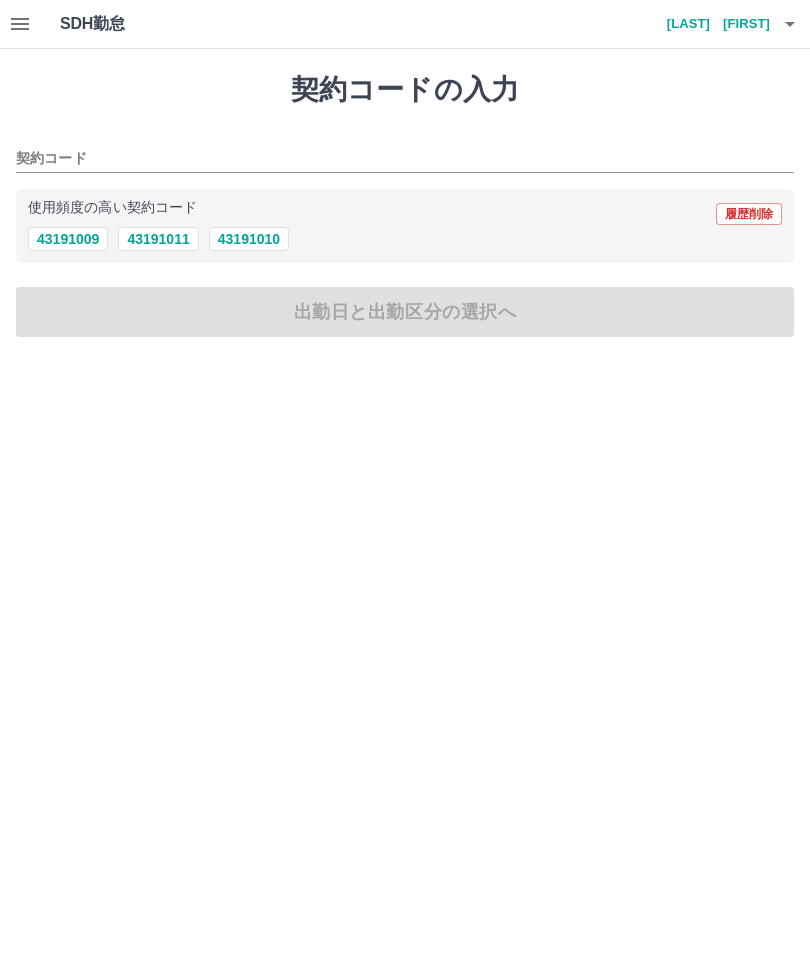 click 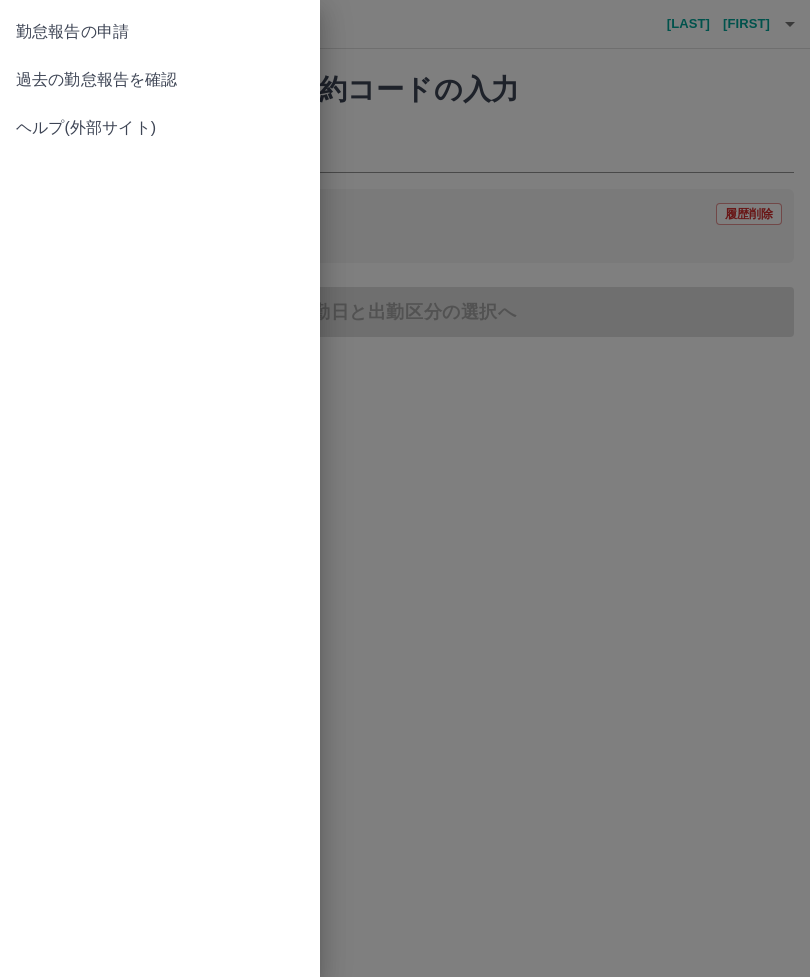 click on "過去の勤怠報告を確認" at bounding box center (160, 80) 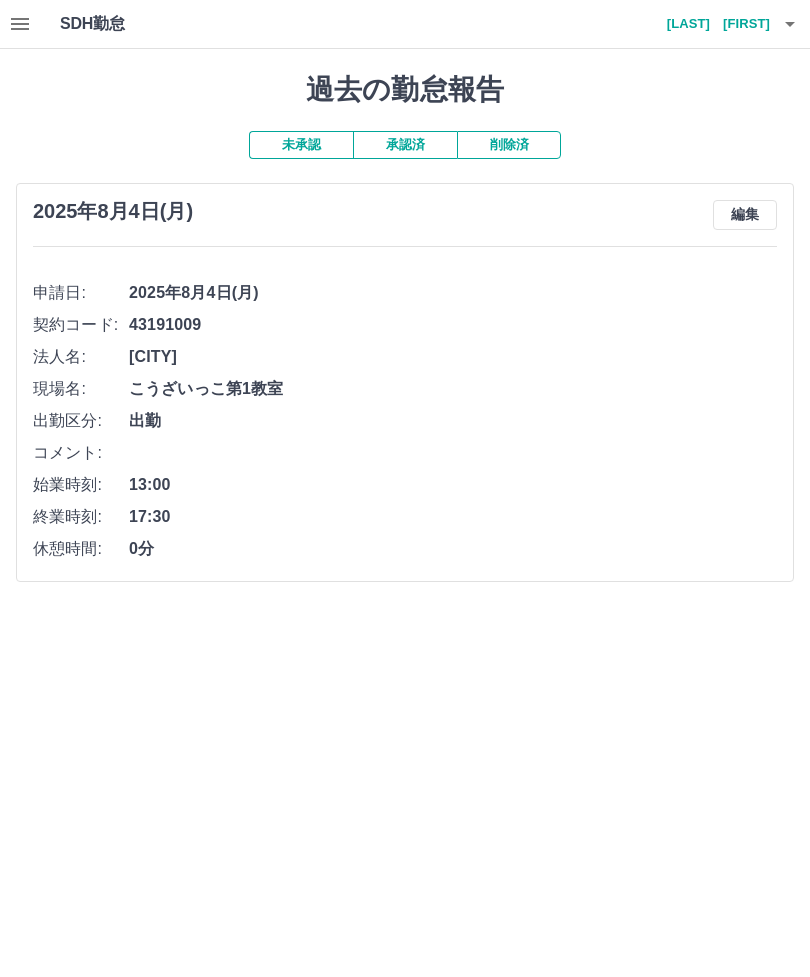 click on "竹内　絵理歌" at bounding box center [710, 24] 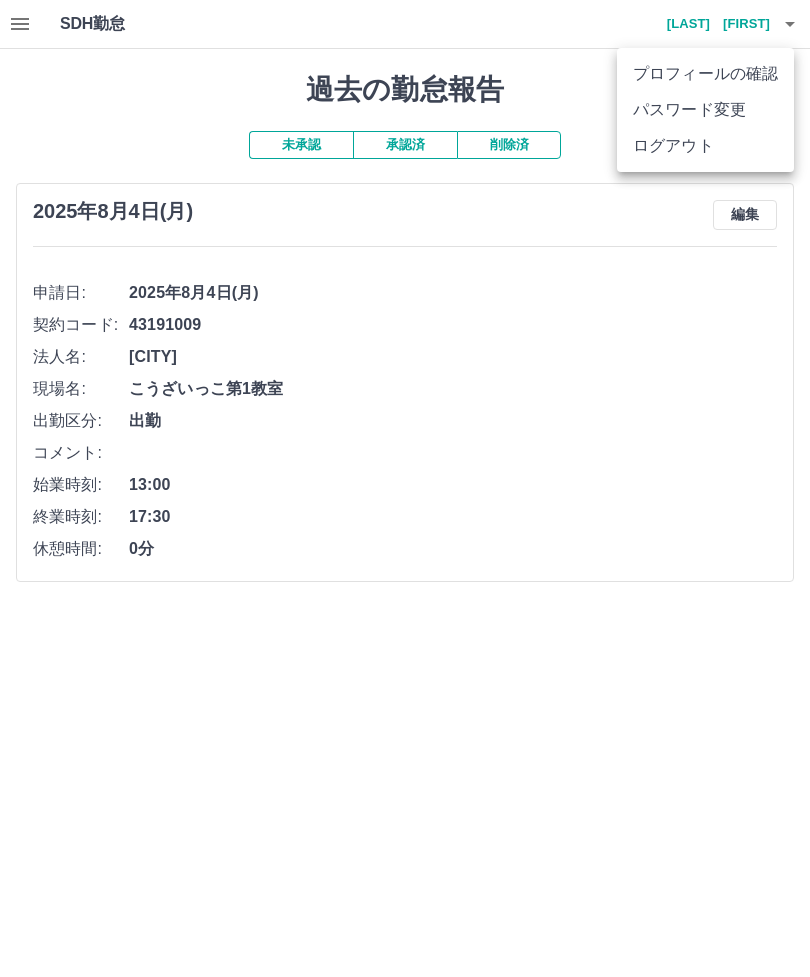click on "ログアウト" at bounding box center [705, 146] 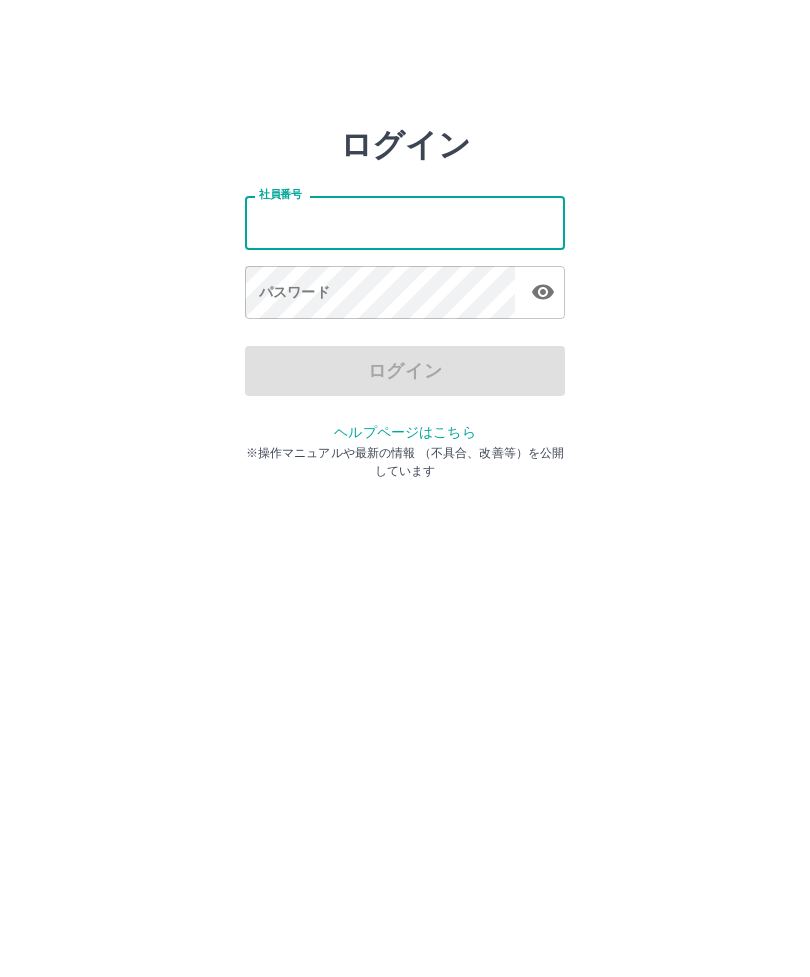 scroll, scrollTop: 0, scrollLeft: 0, axis: both 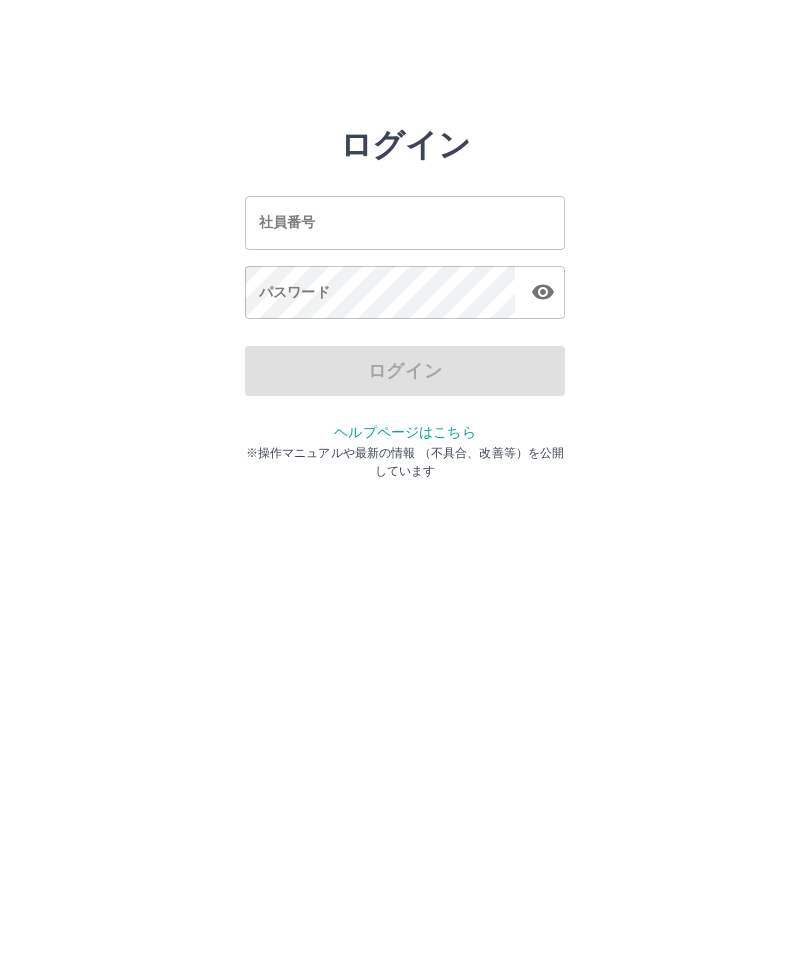 click on "社員番号" at bounding box center (405, 222) 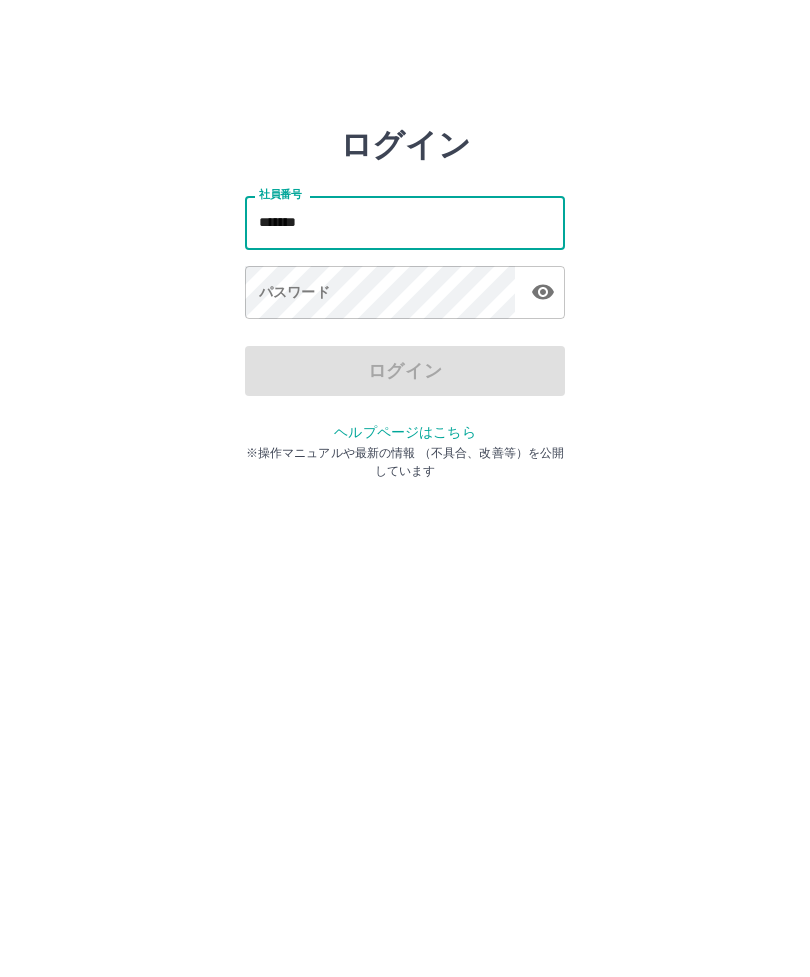 type on "*******" 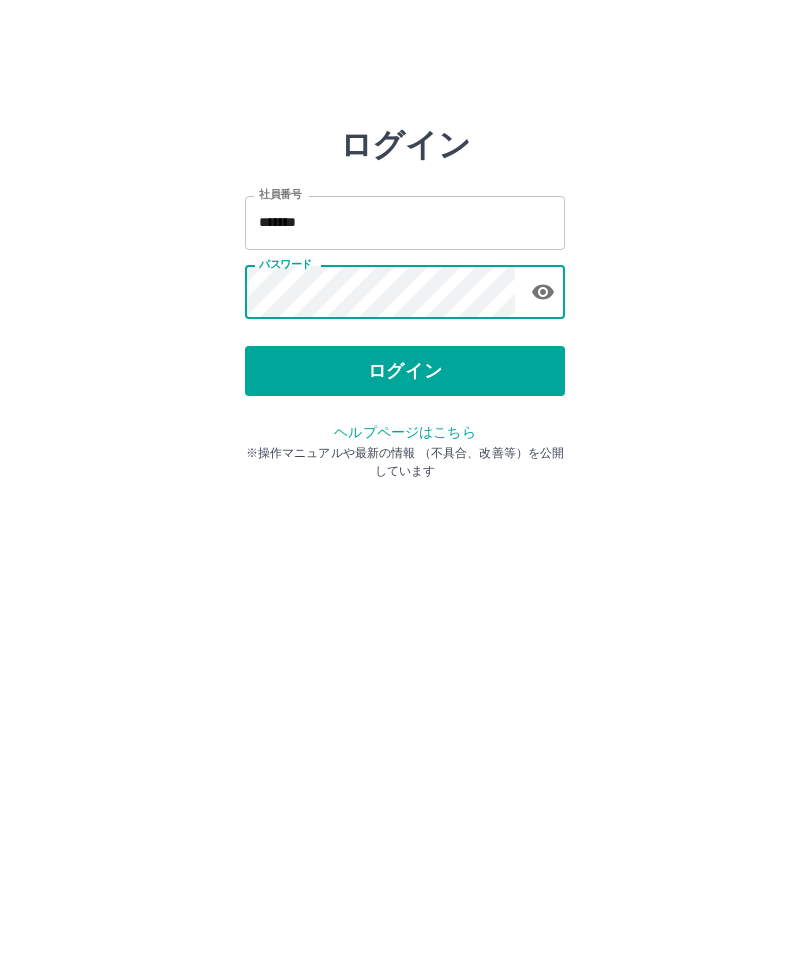 click on "ログイン" at bounding box center (405, 371) 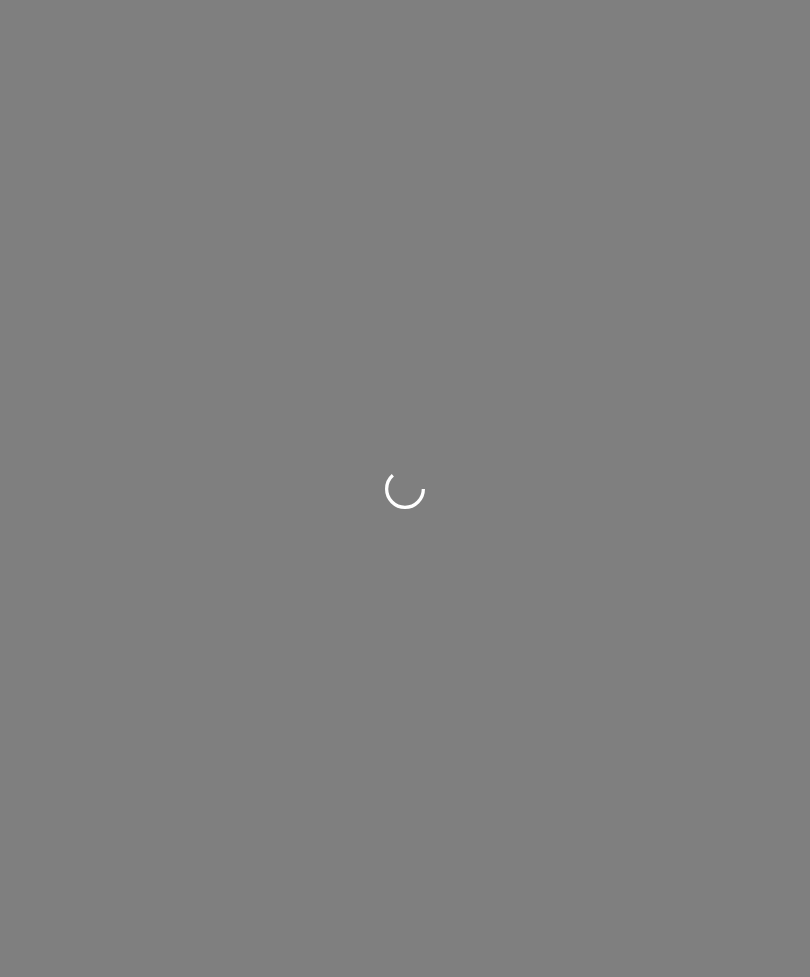 scroll, scrollTop: 0, scrollLeft: 0, axis: both 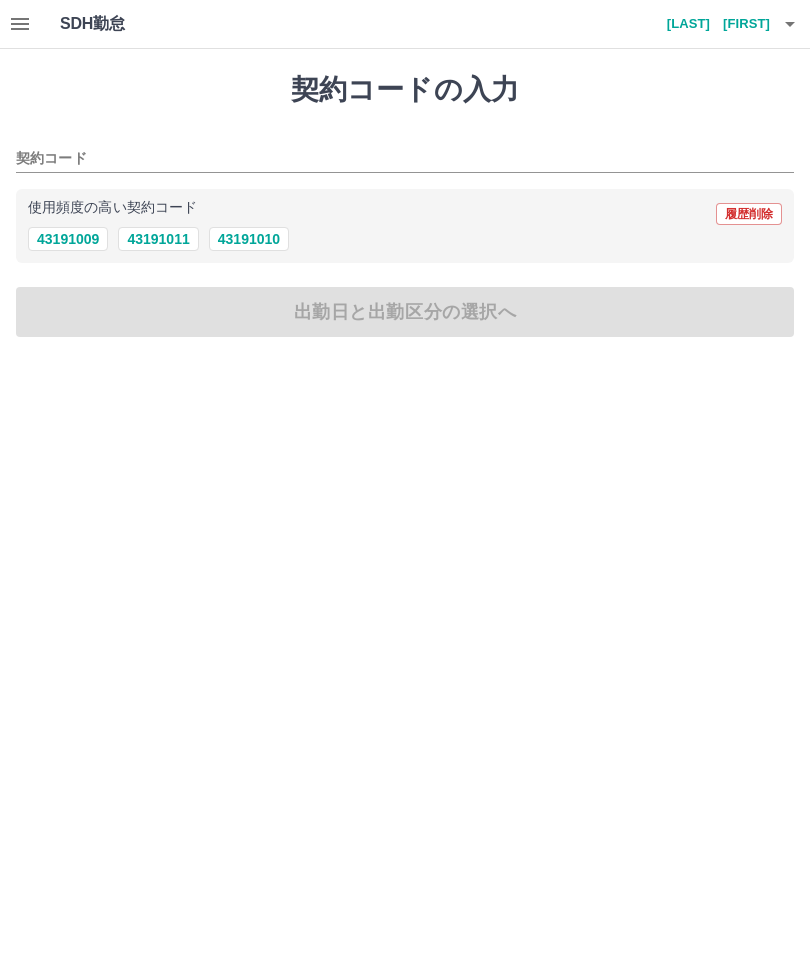 click 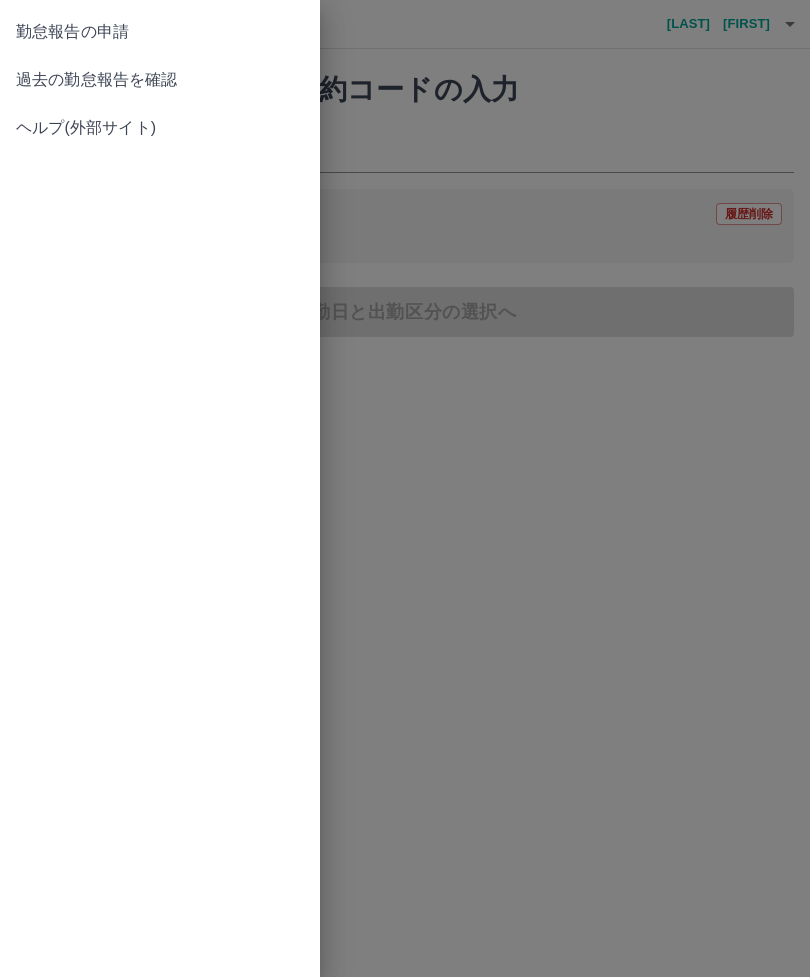 click on "過去の勤怠報告を確認" at bounding box center (160, 80) 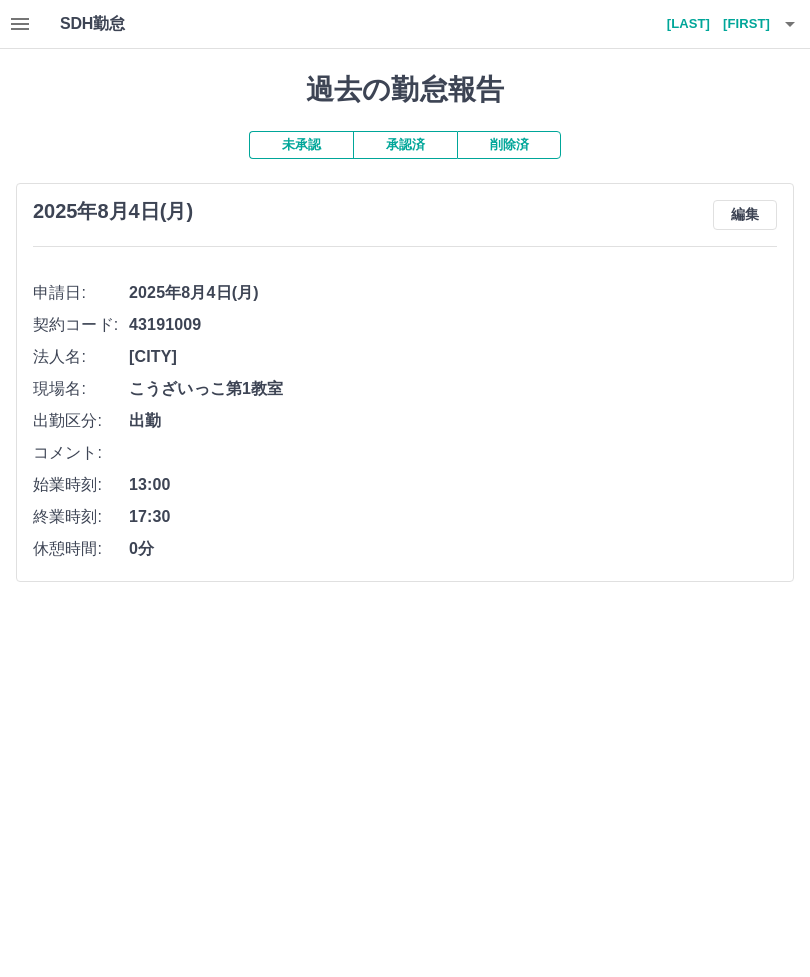 click on "竹内　理恵" at bounding box center [710, 24] 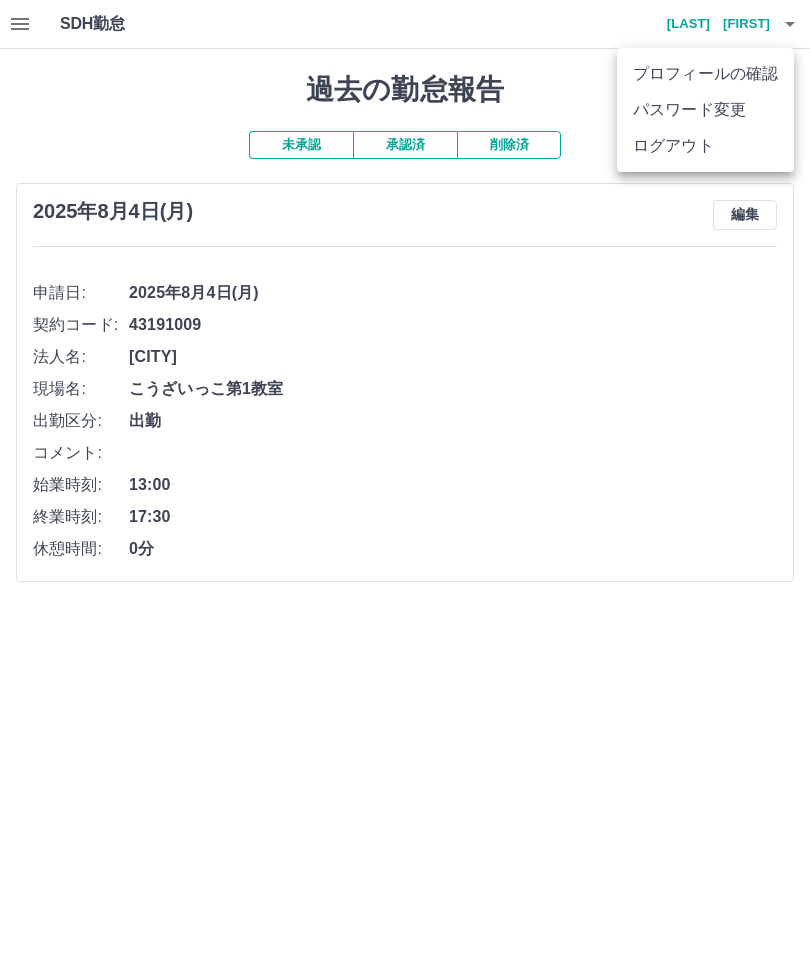 click on "ログアウト" at bounding box center (705, 146) 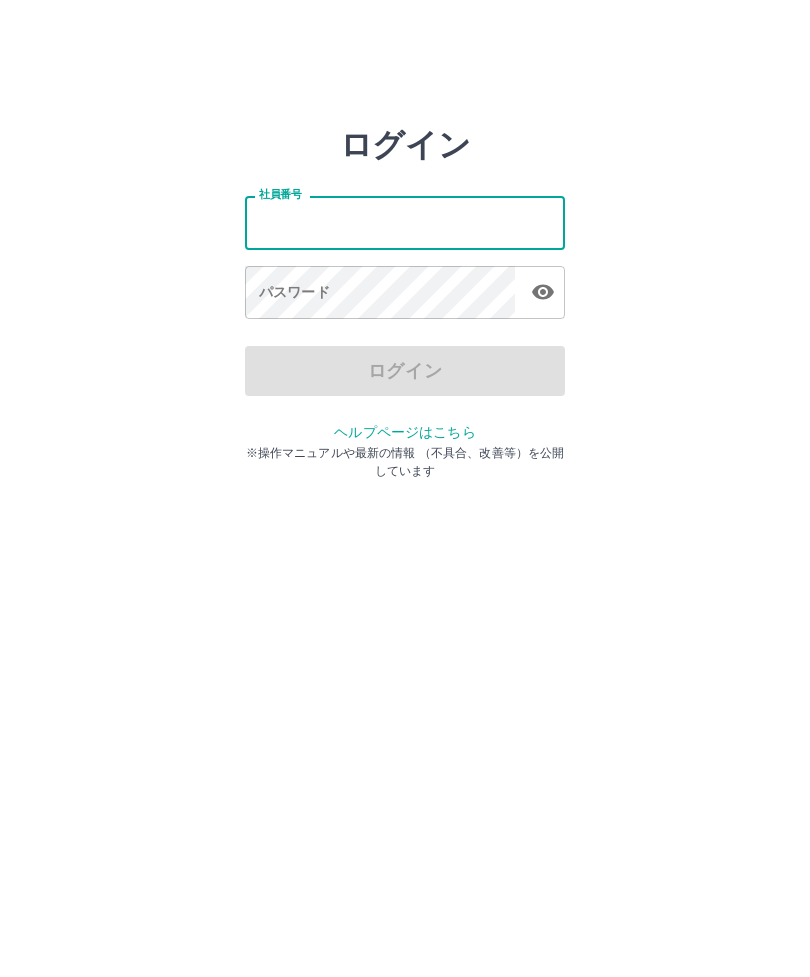 scroll, scrollTop: 0, scrollLeft: 0, axis: both 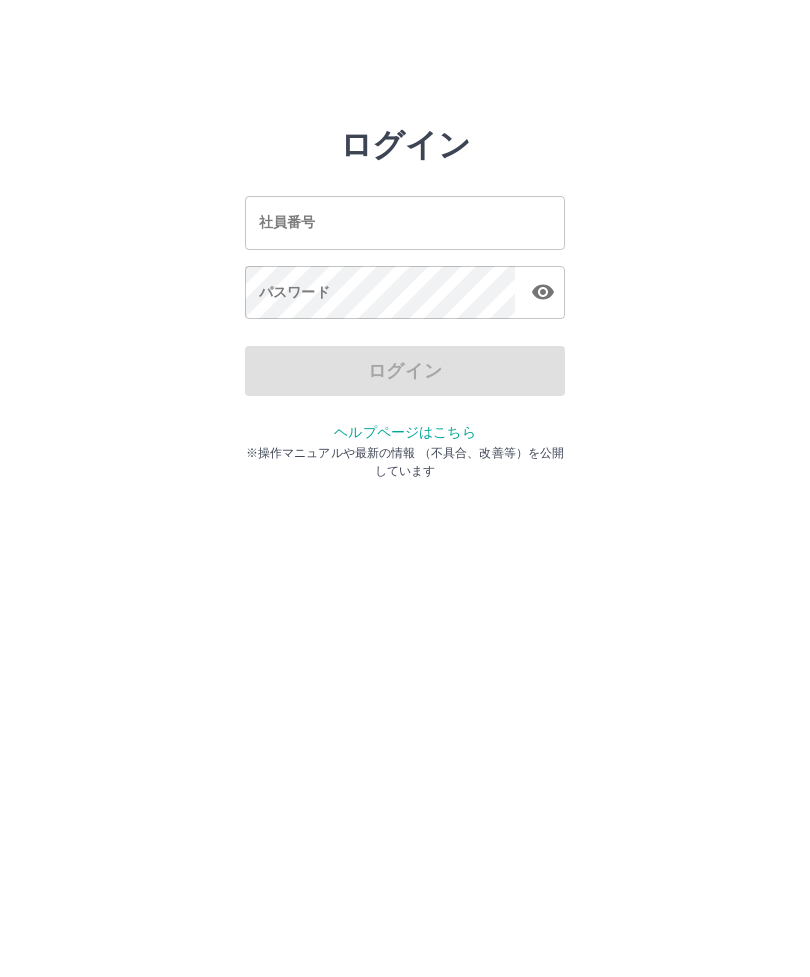 click on "社員番号 社員番号" at bounding box center [405, 222] 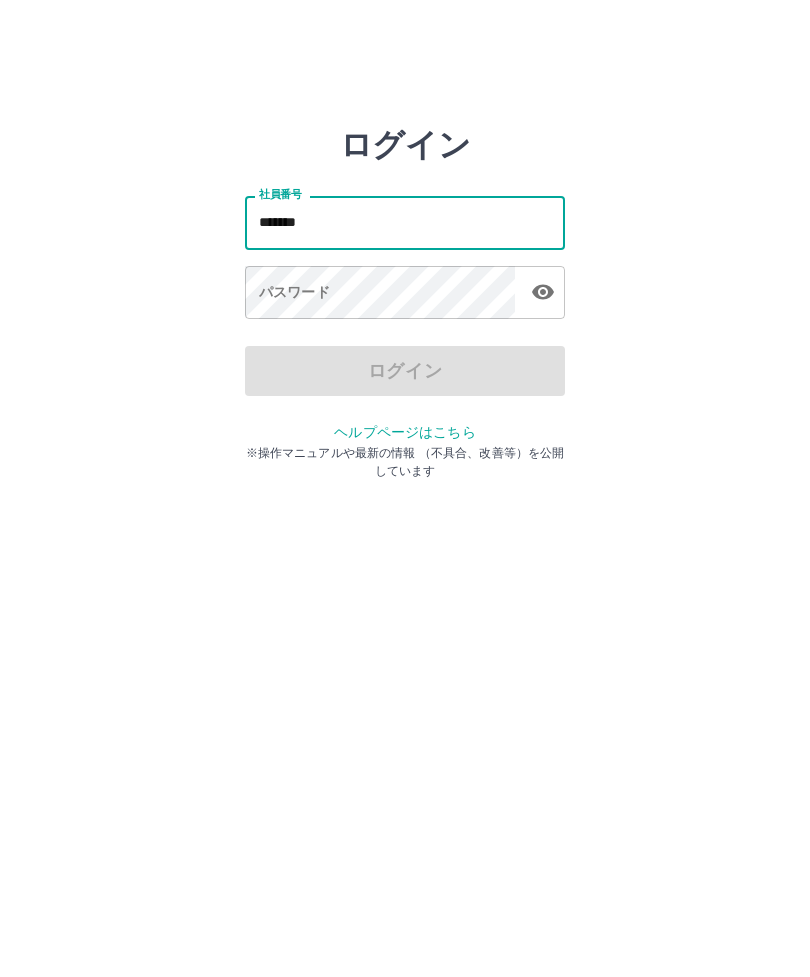 type on "*******" 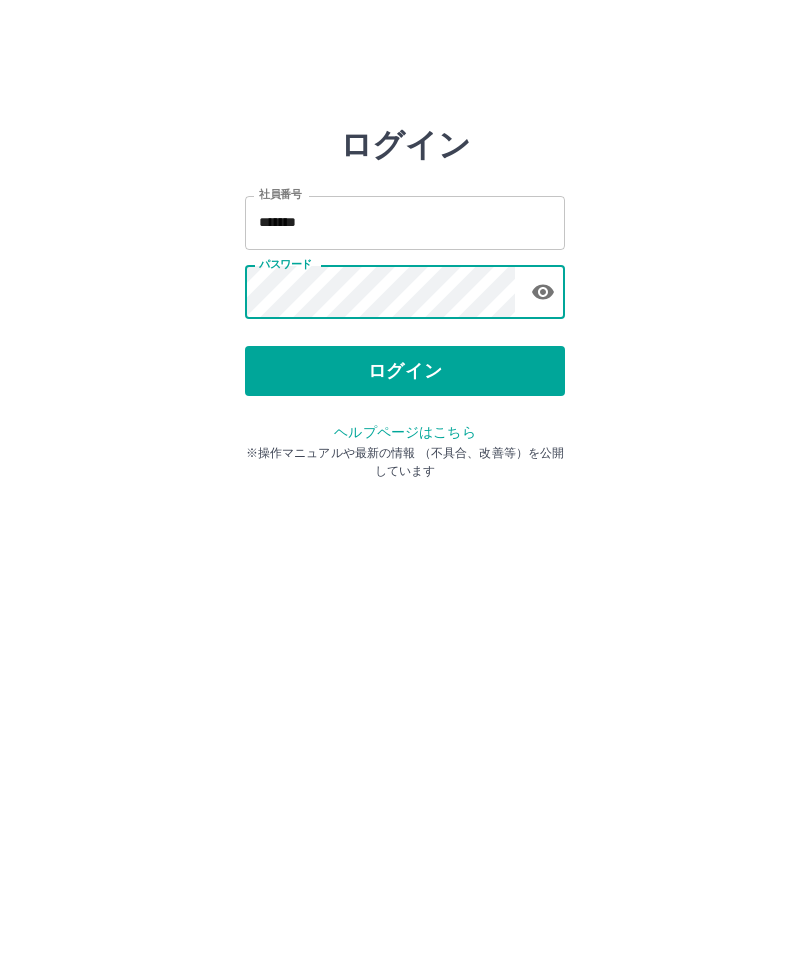 click on "ログイン" at bounding box center [405, 371] 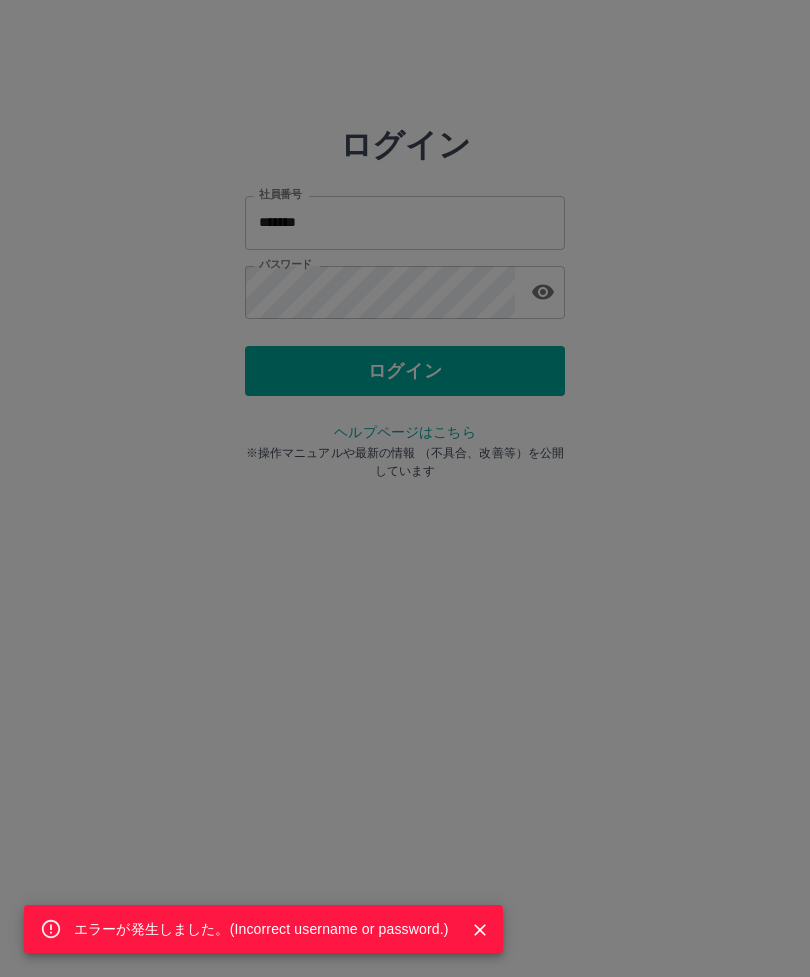 click on "エラーが発生しました。( Incorrect username or password. )" at bounding box center [405, 488] 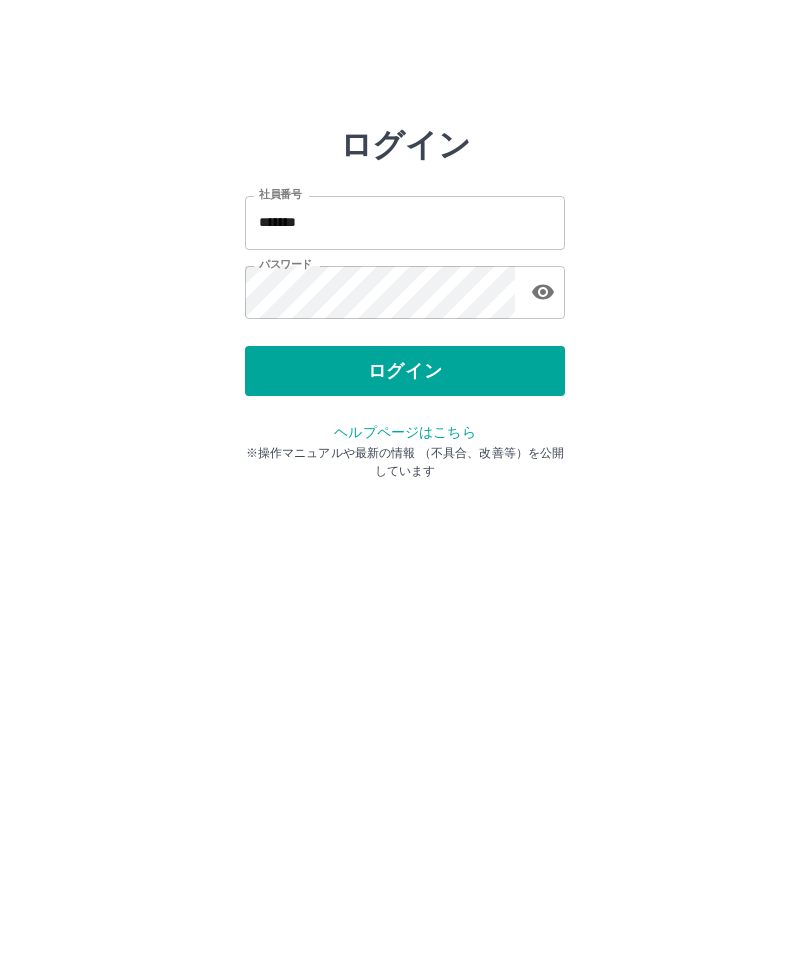 click 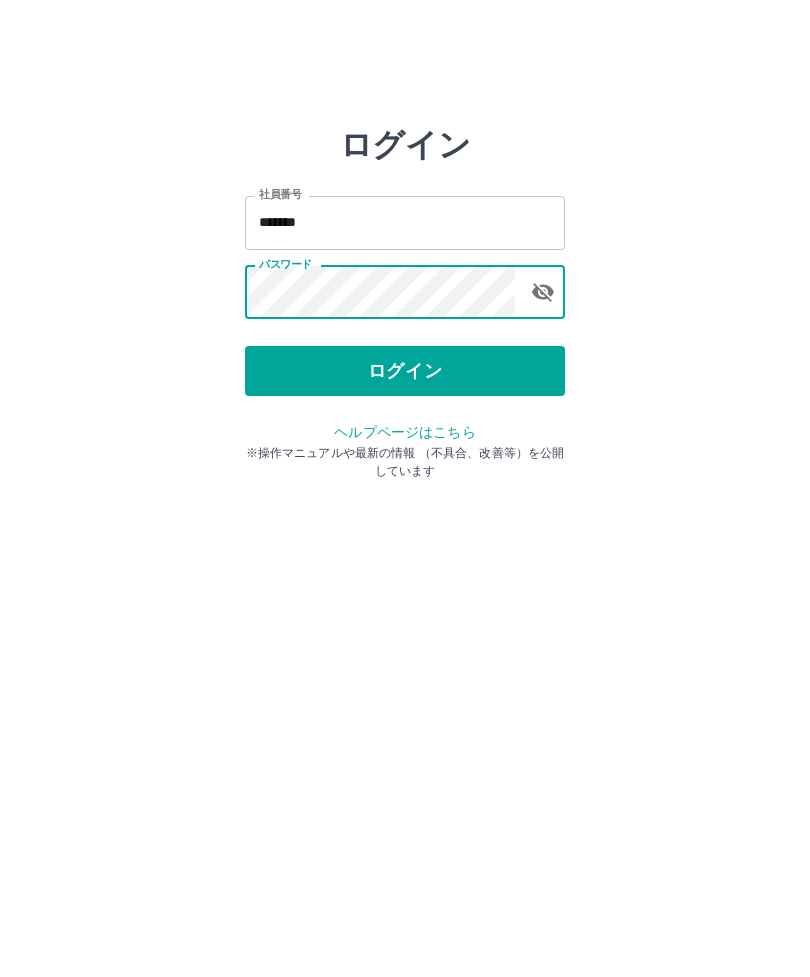 click on "ログイン" at bounding box center [405, 371] 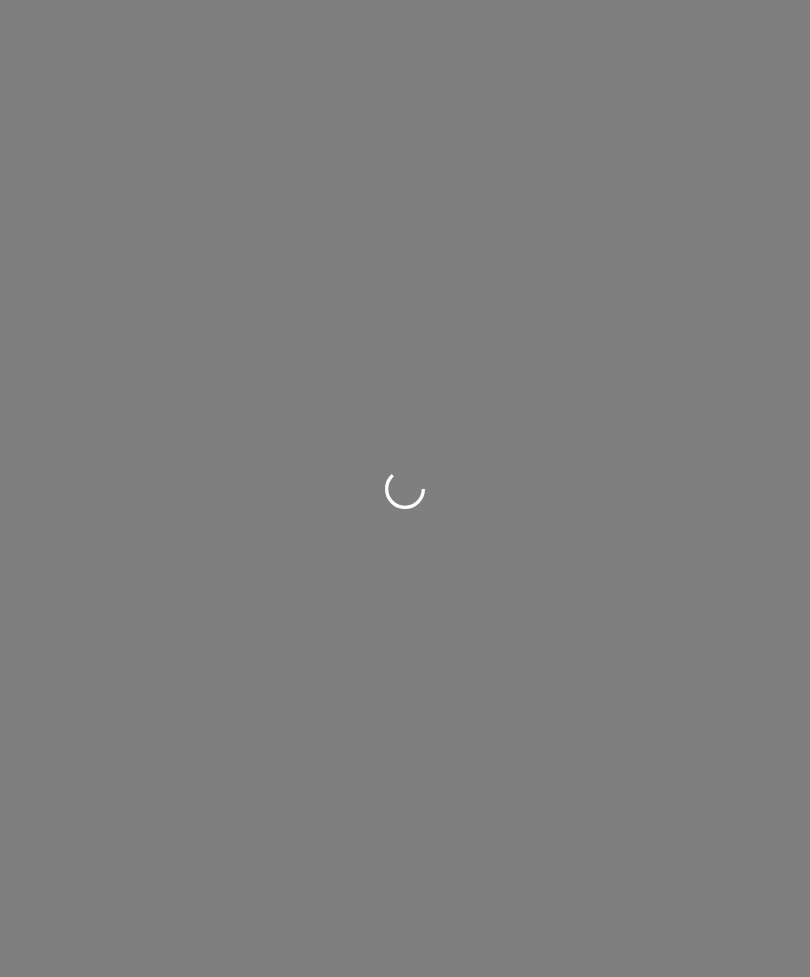 scroll, scrollTop: 0, scrollLeft: 0, axis: both 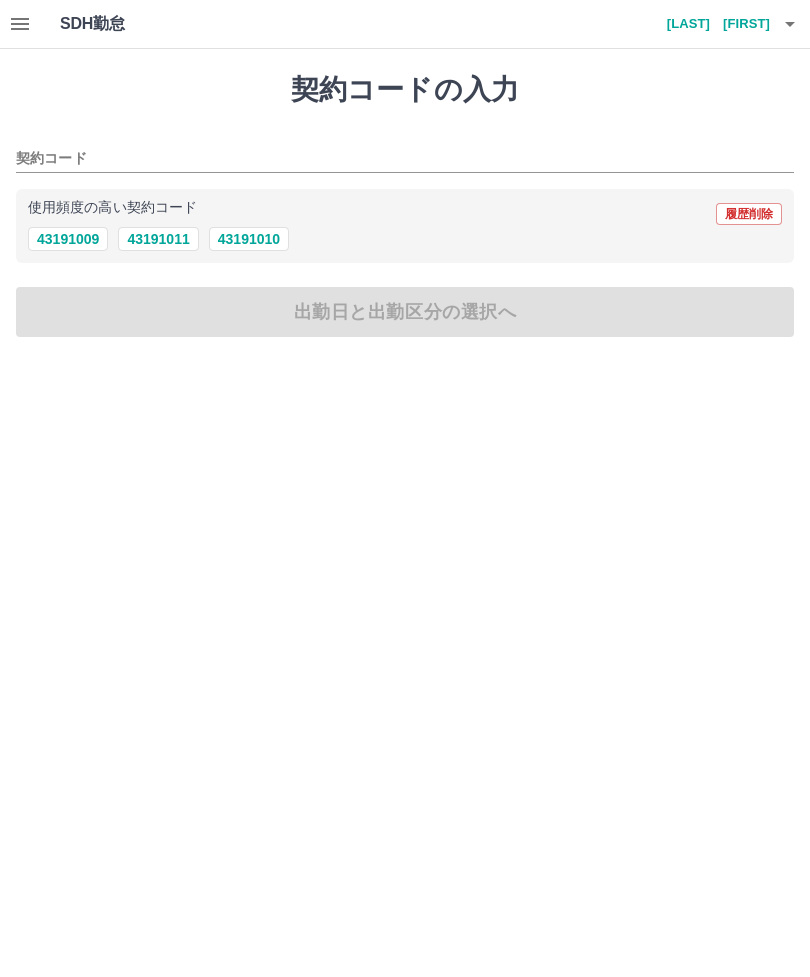 click 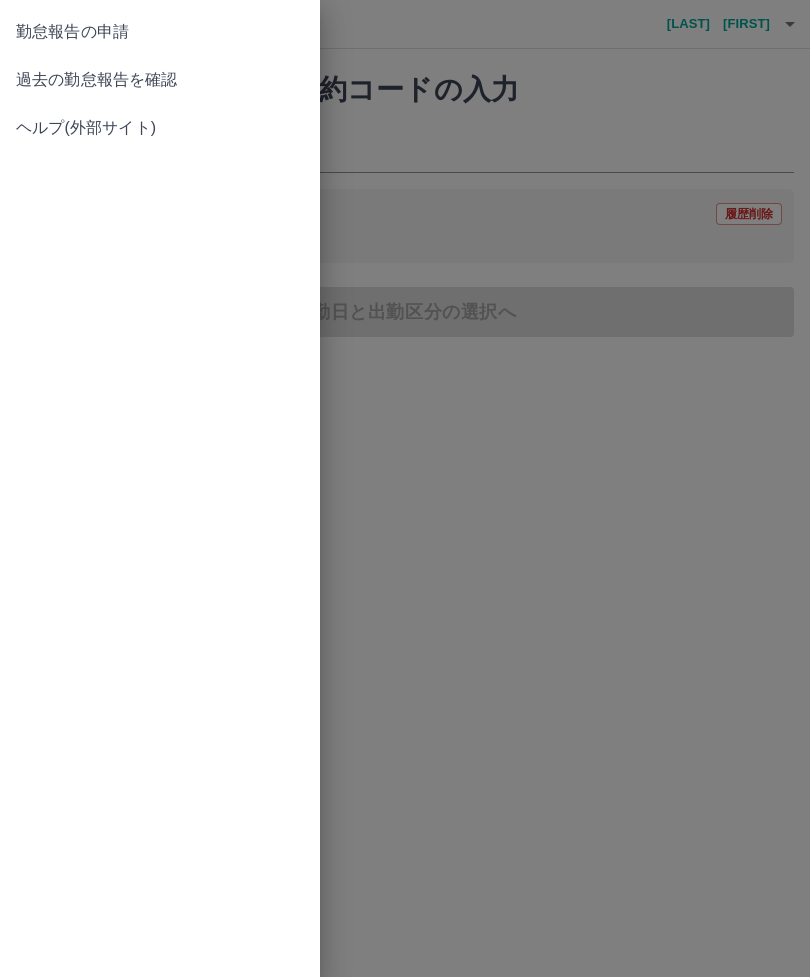 click on "過去の勤怠報告を確認" at bounding box center [160, 80] 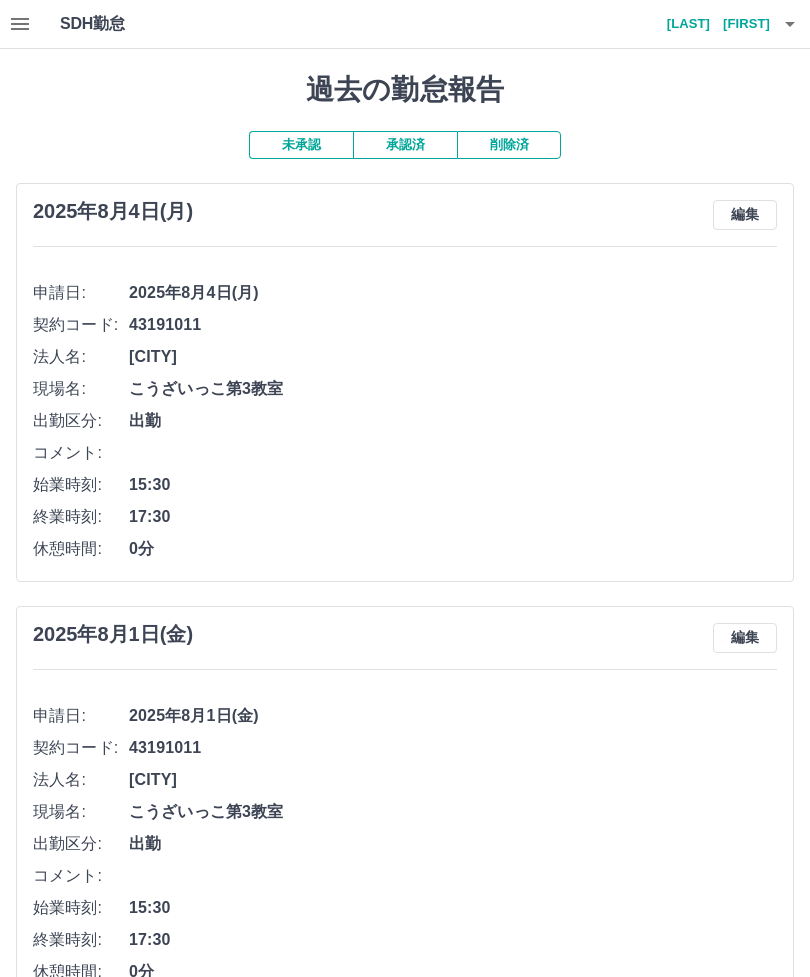 click on "大石　有紀子" at bounding box center [710, 24] 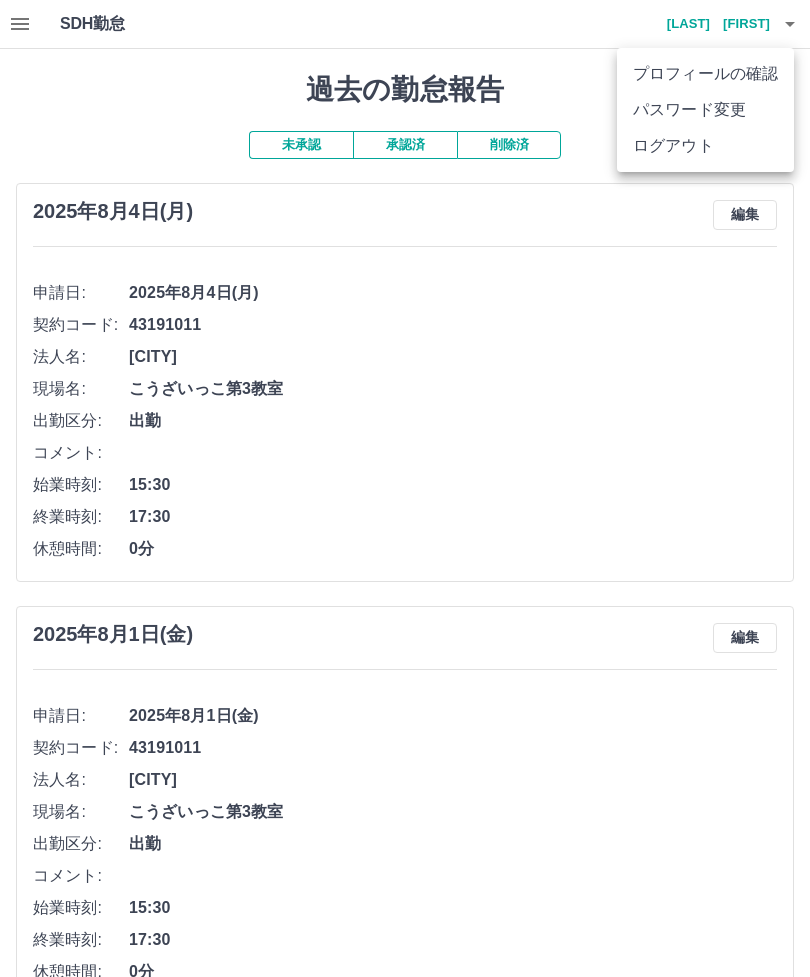 click on "ログアウト" at bounding box center (705, 146) 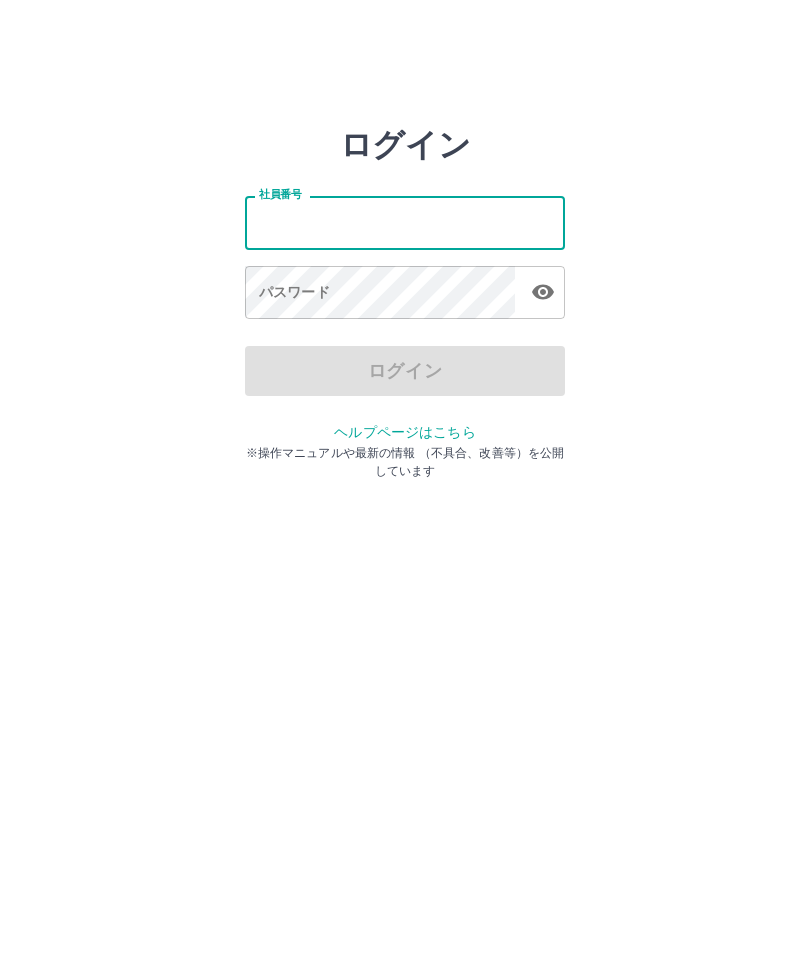 scroll, scrollTop: 0, scrollLeft: 0, axis: both 